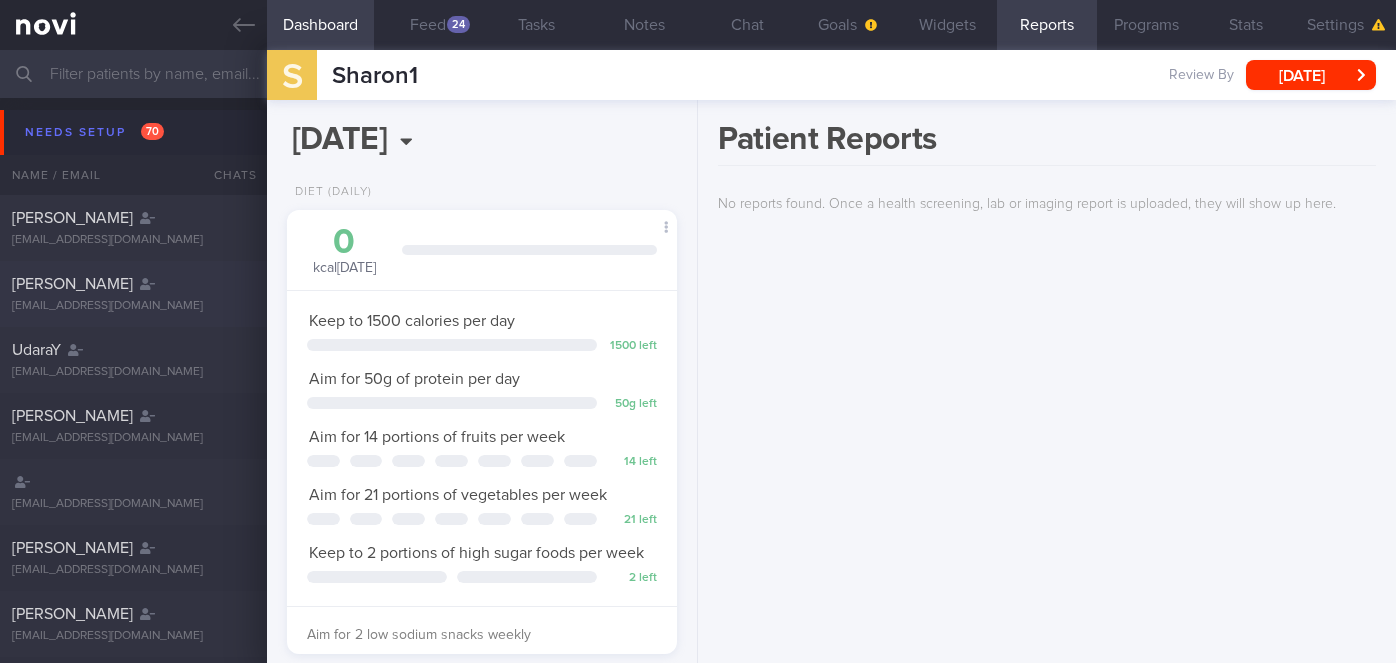 scroll, scrollTop: 0, scrollLeft: 0, axis: both 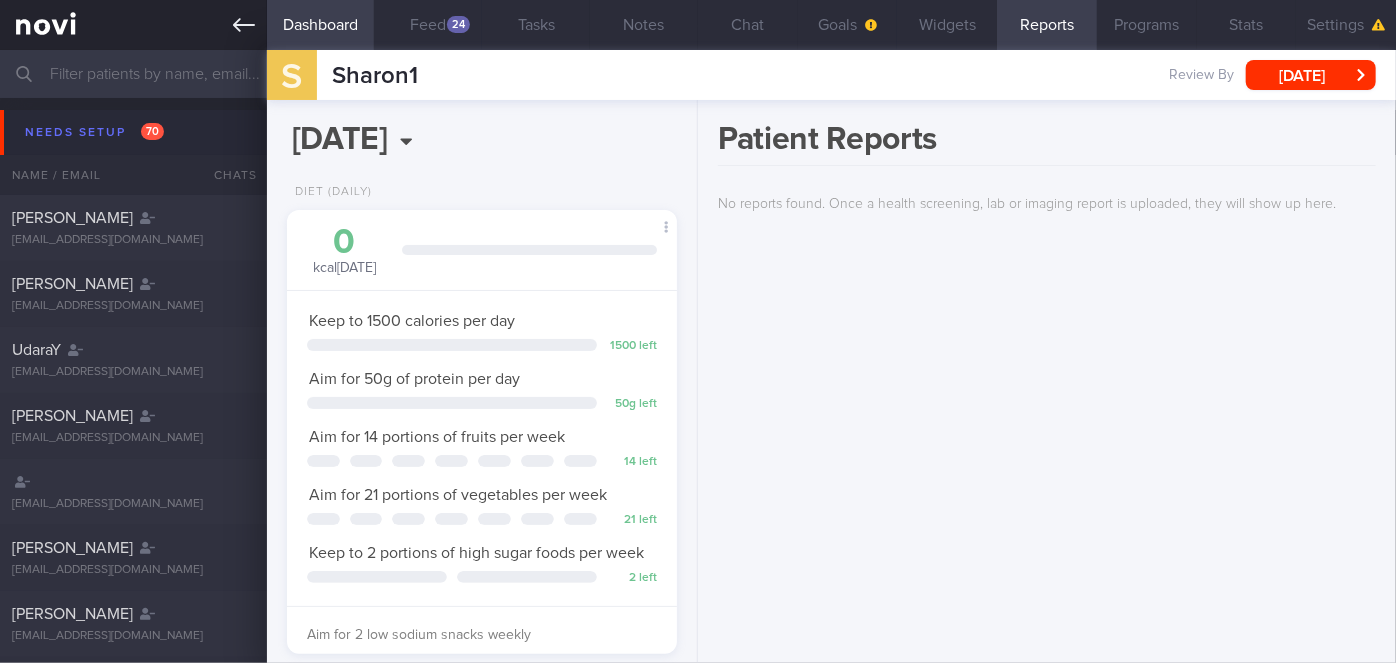 click at bounding box center [133, 25] 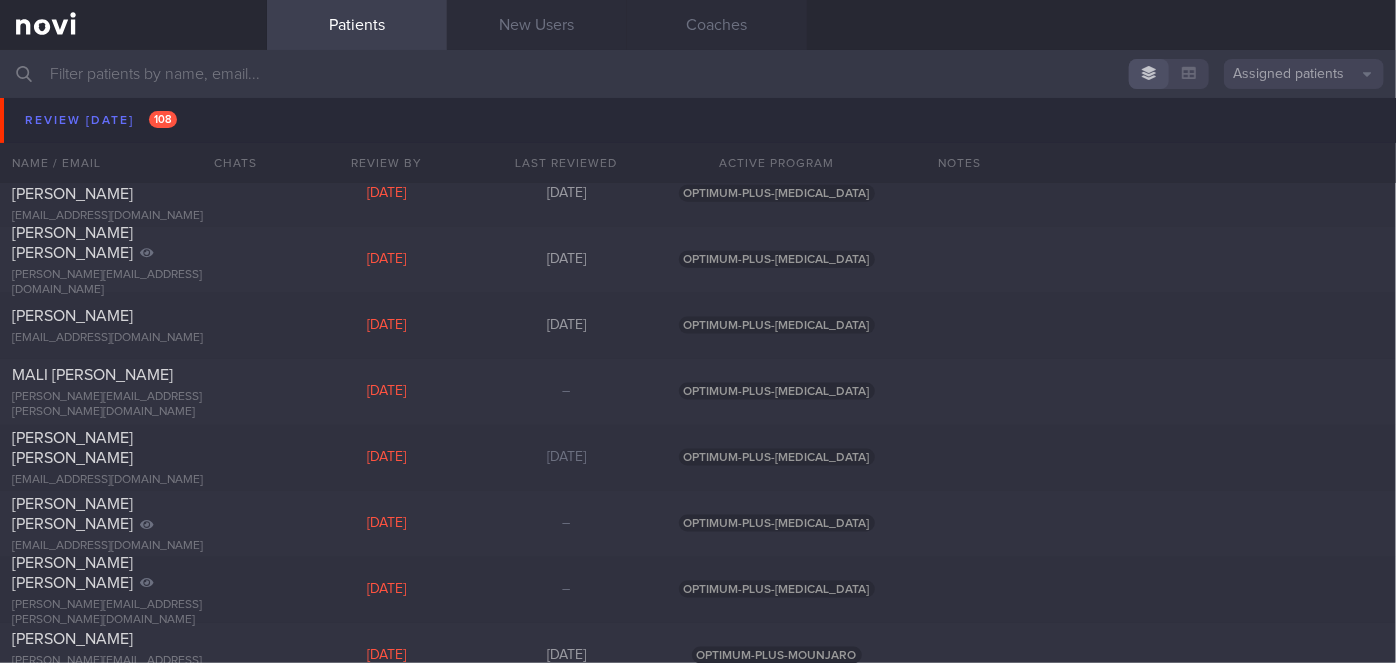 scroll, scrollTop: 9454, scrollLeft: 0, axis: vertical 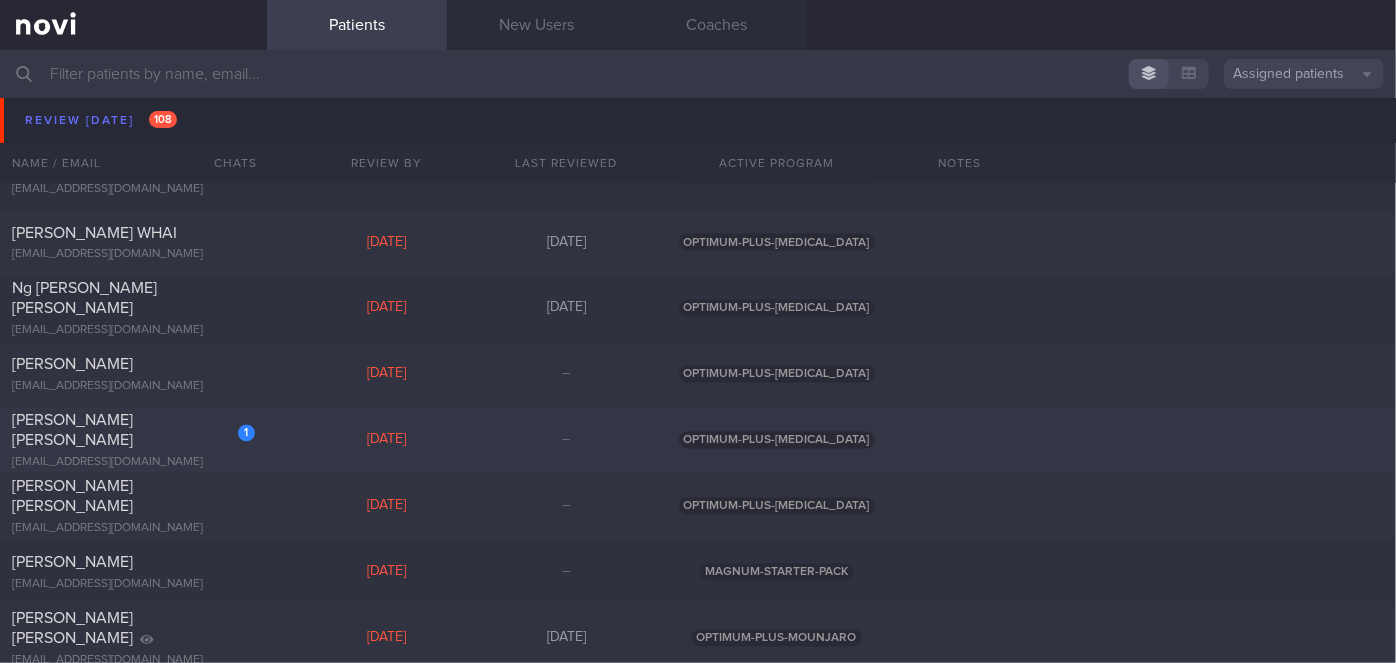click on "1
[PERSON_NAME] [PERSON_NAME]
[EMAIL_ADDRESS][DOMAIN_NAME]
[DATE]
–
OPTIMUM-PLUS-[MEDICAL_DATA]" 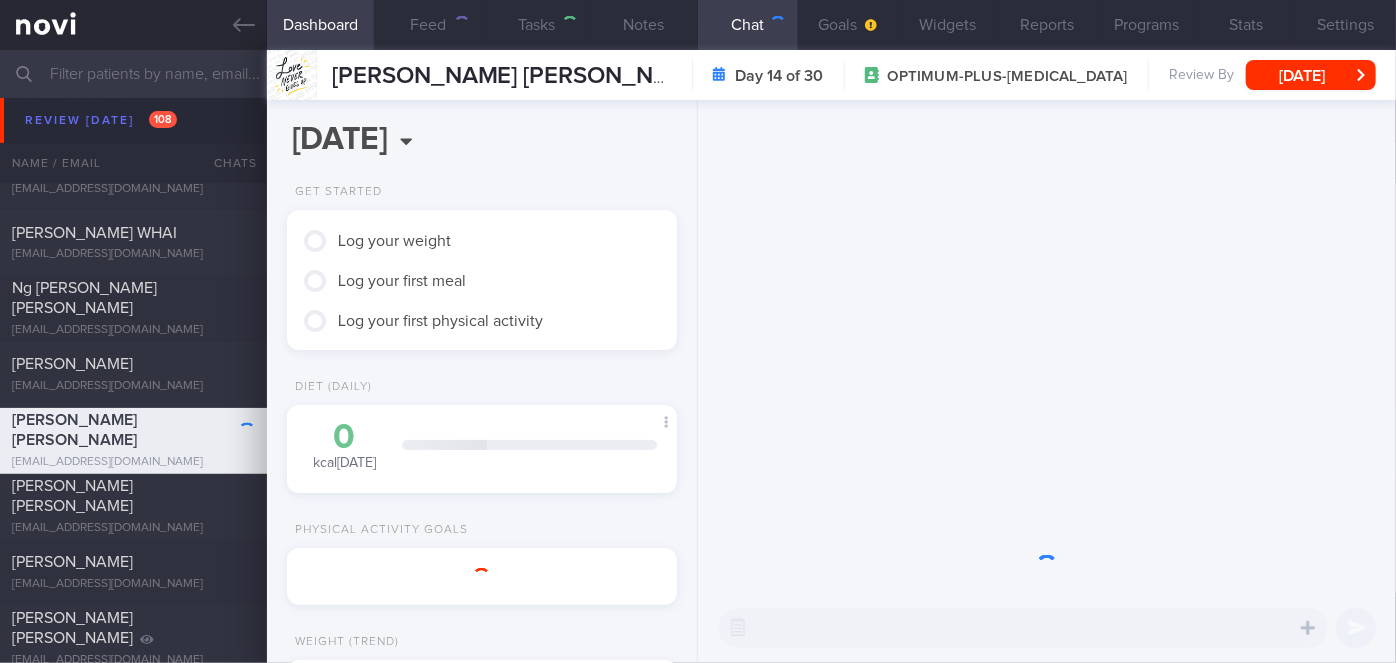 scroll, scrollTop: 999829, scrollLeft: 999658, axis: both 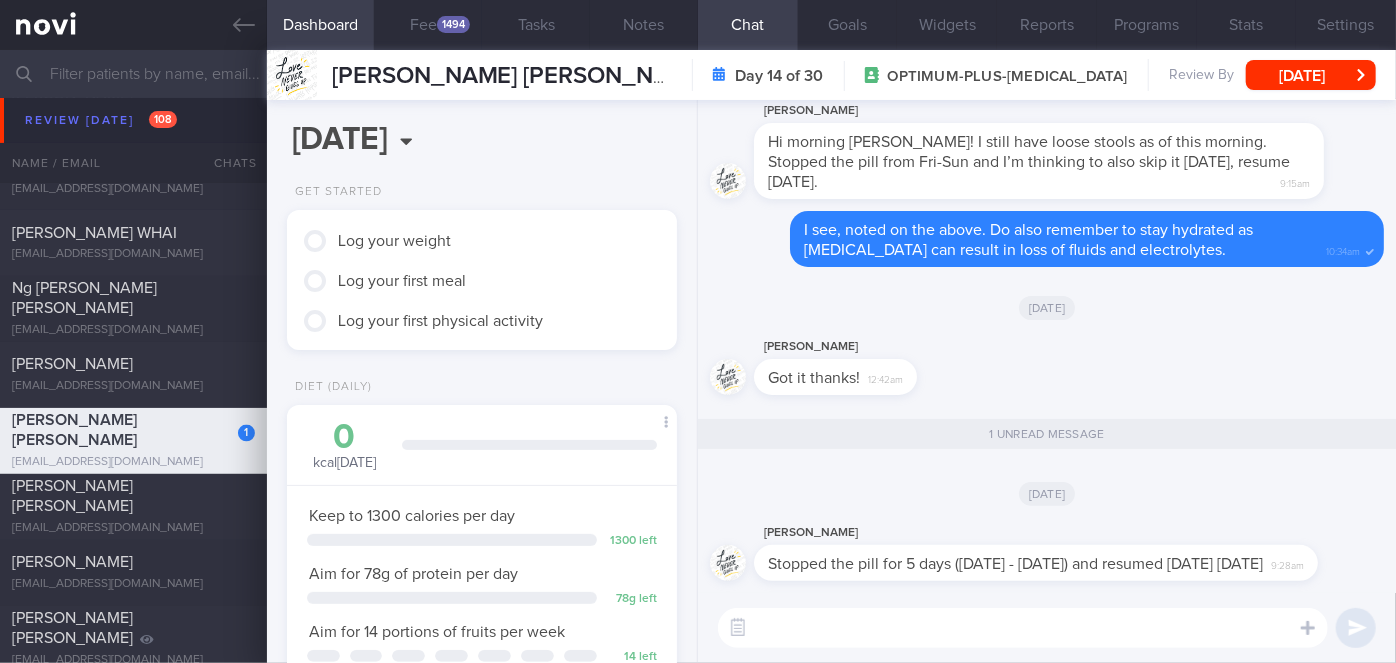 click at bounding box center (1023, 628) 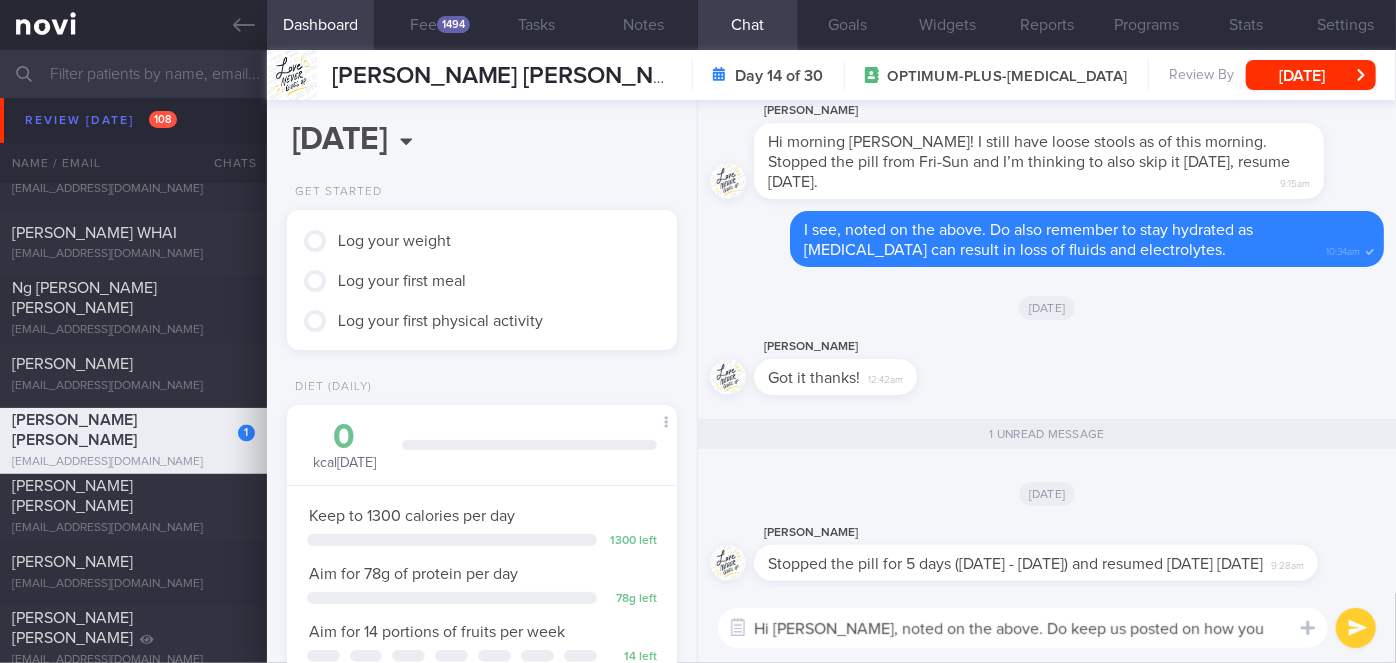 scroll, scrollTop: 0, scrollLeft: 0, axis: both 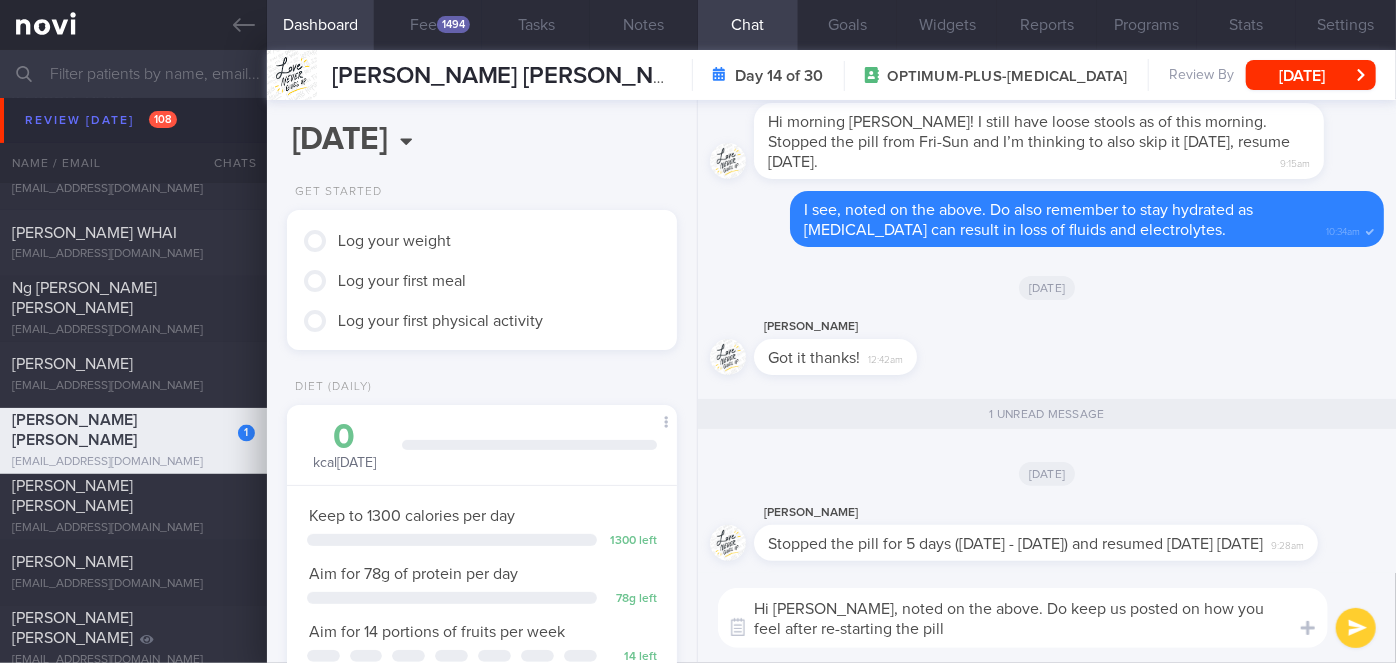 type on "Hi [PERSON_NAME], noted on the above. Do keep us posted on how you feel after re-starting the pill." 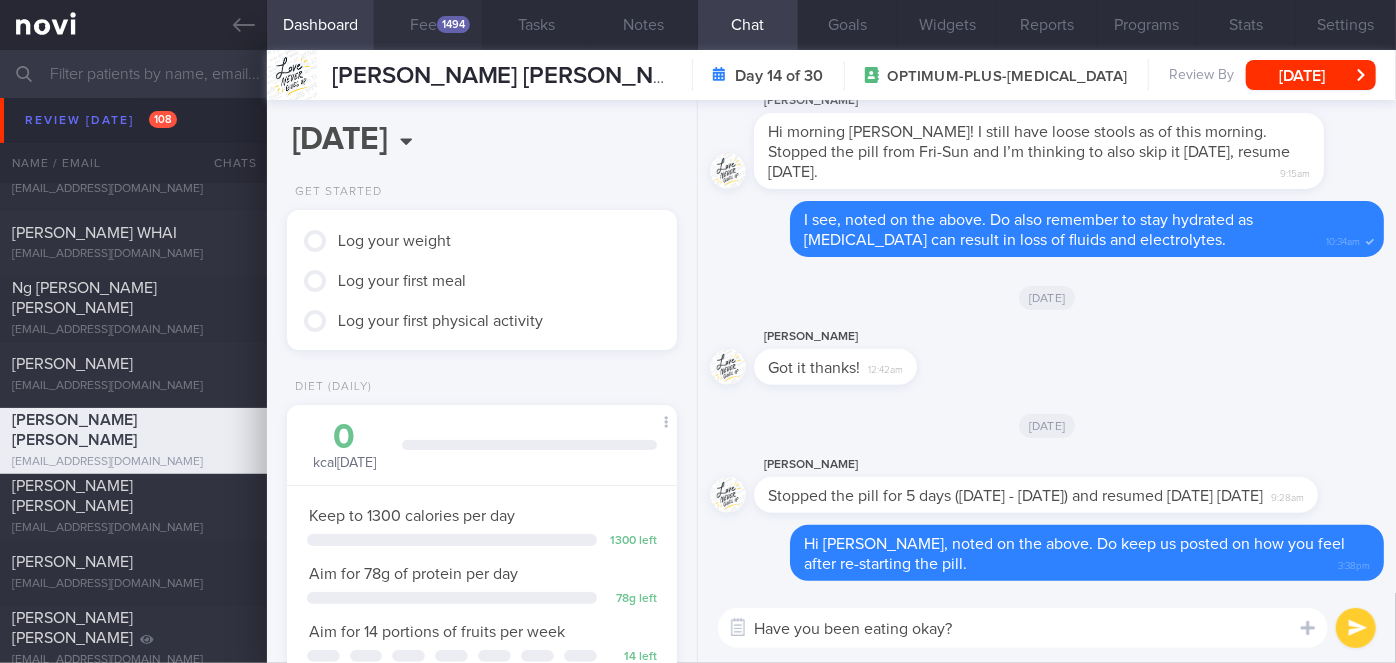 type on "Have you been eating okay?" 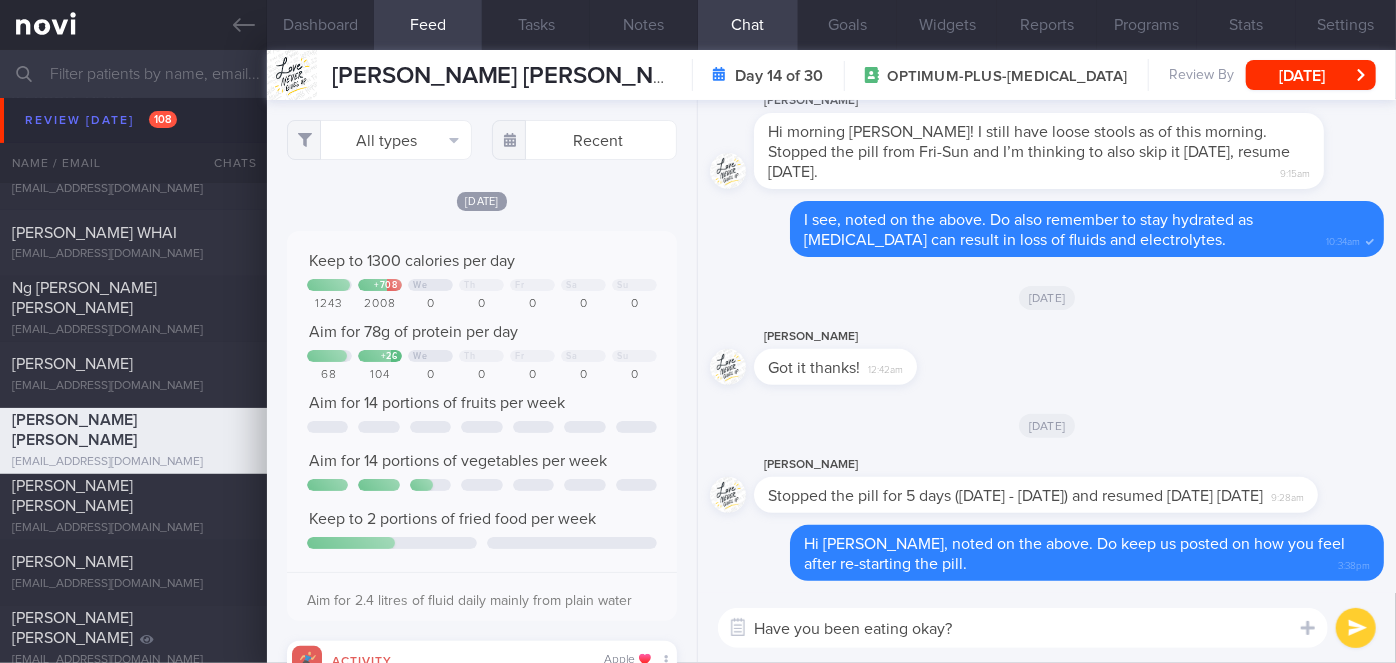 scroll, scrollTop: 999912, scrollLeft: 999648, axis: both 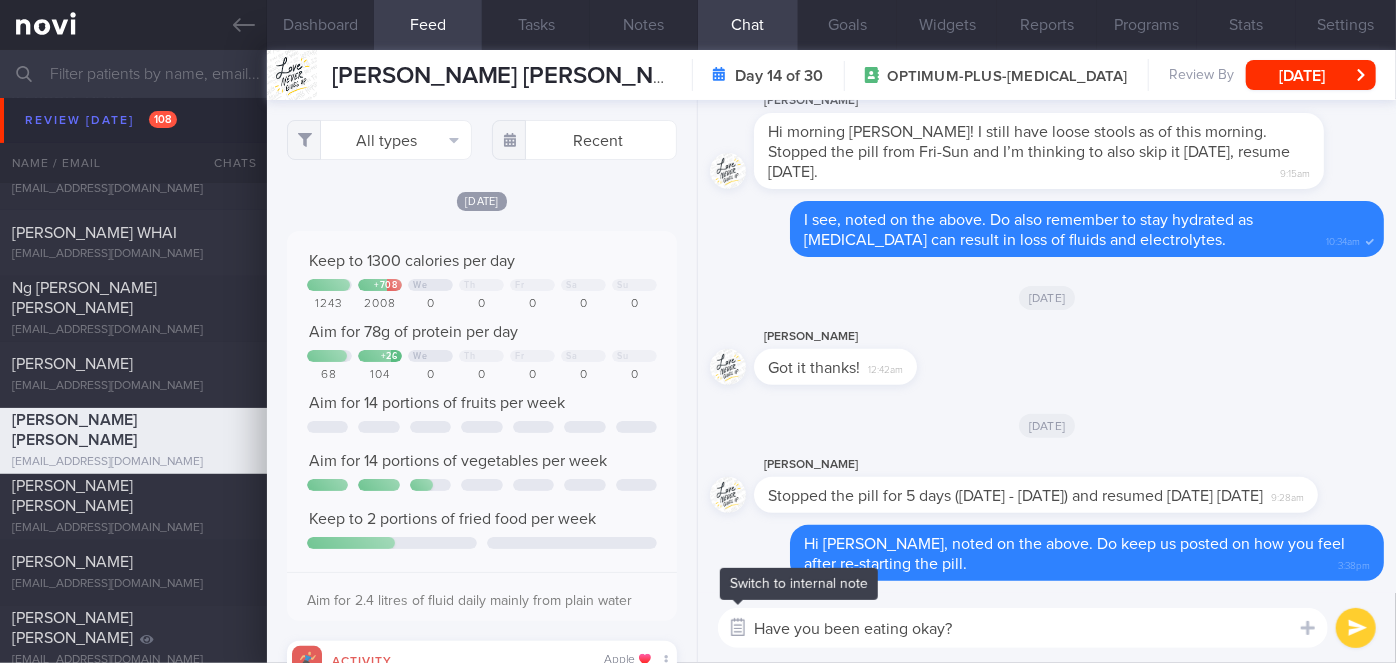drag, startPoint x: 943, startPoint y: 627, endPoint x: 747, endPoint y: 620, distance: 196.12495 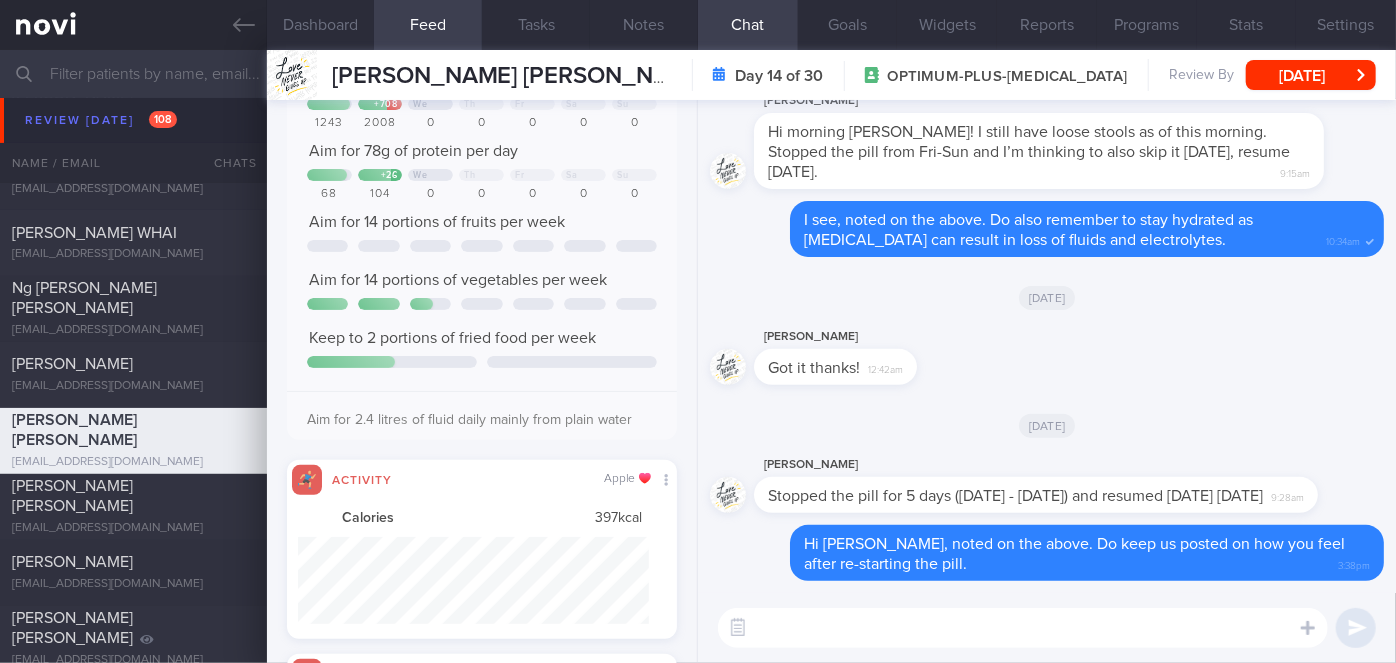 scroll, scrollTop: 727, scrollLeft: 0, axis: vertical 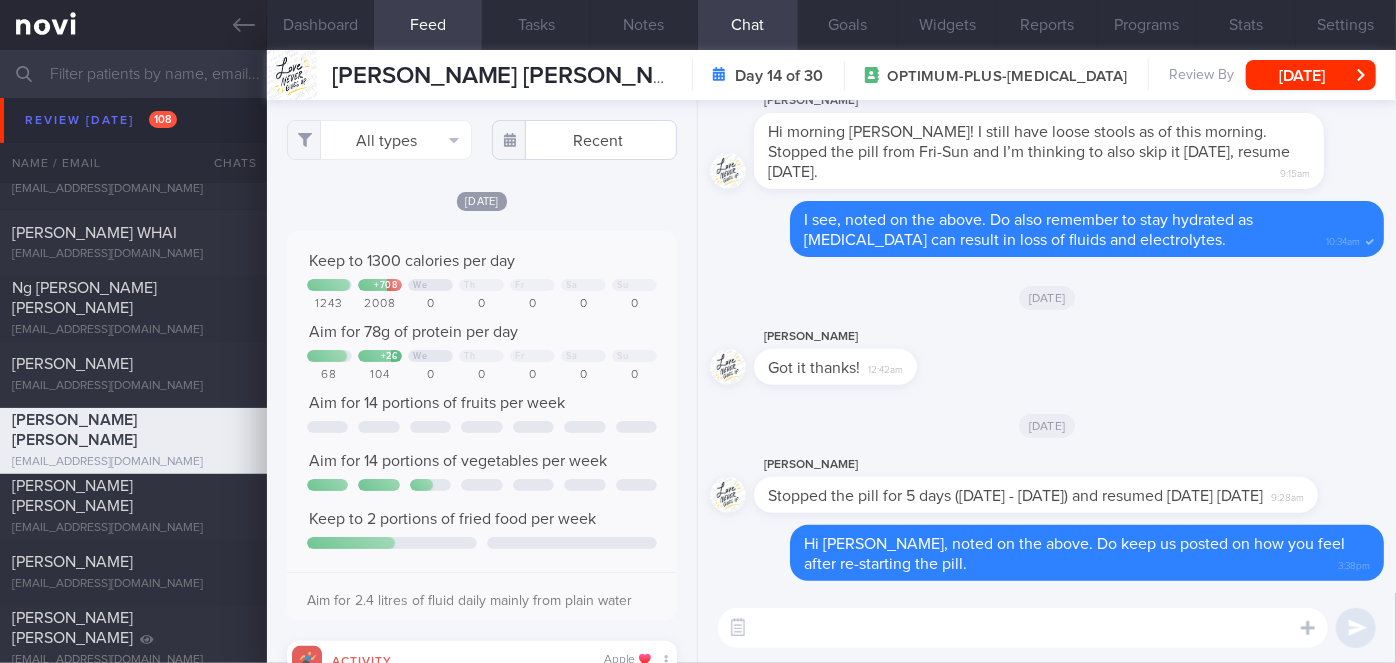 type 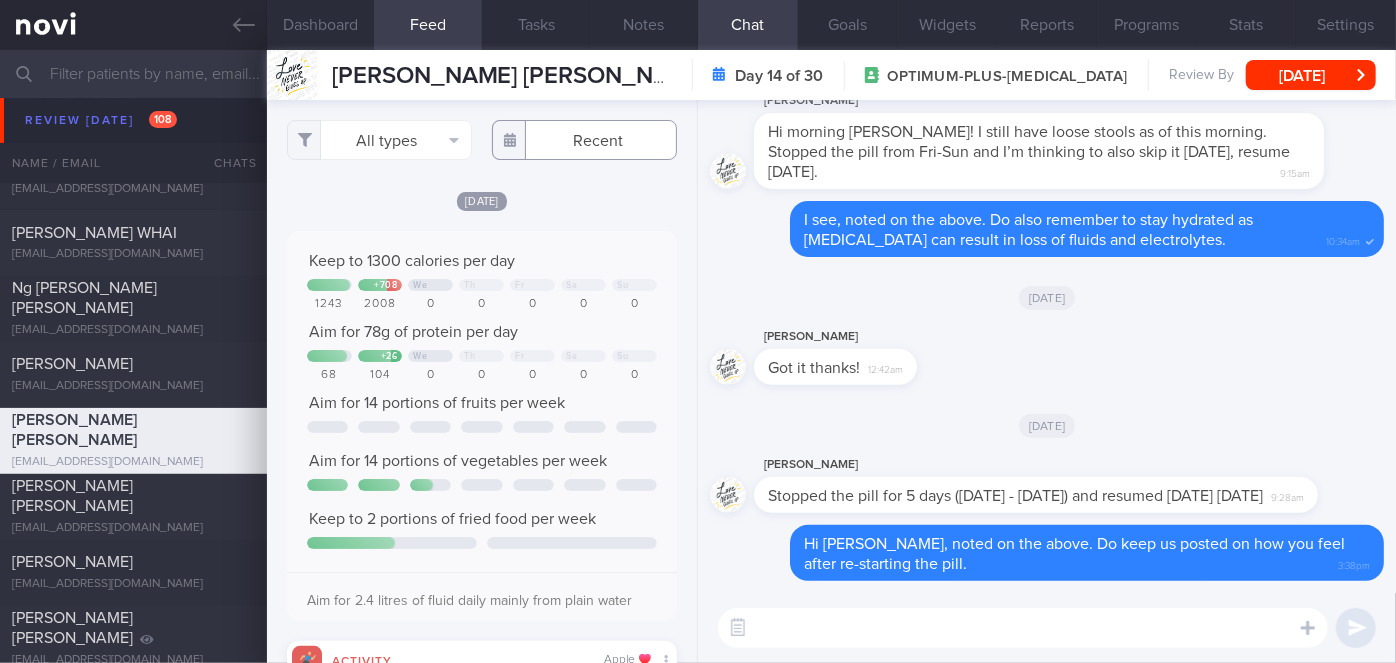 click at bounding box center (584, 140) 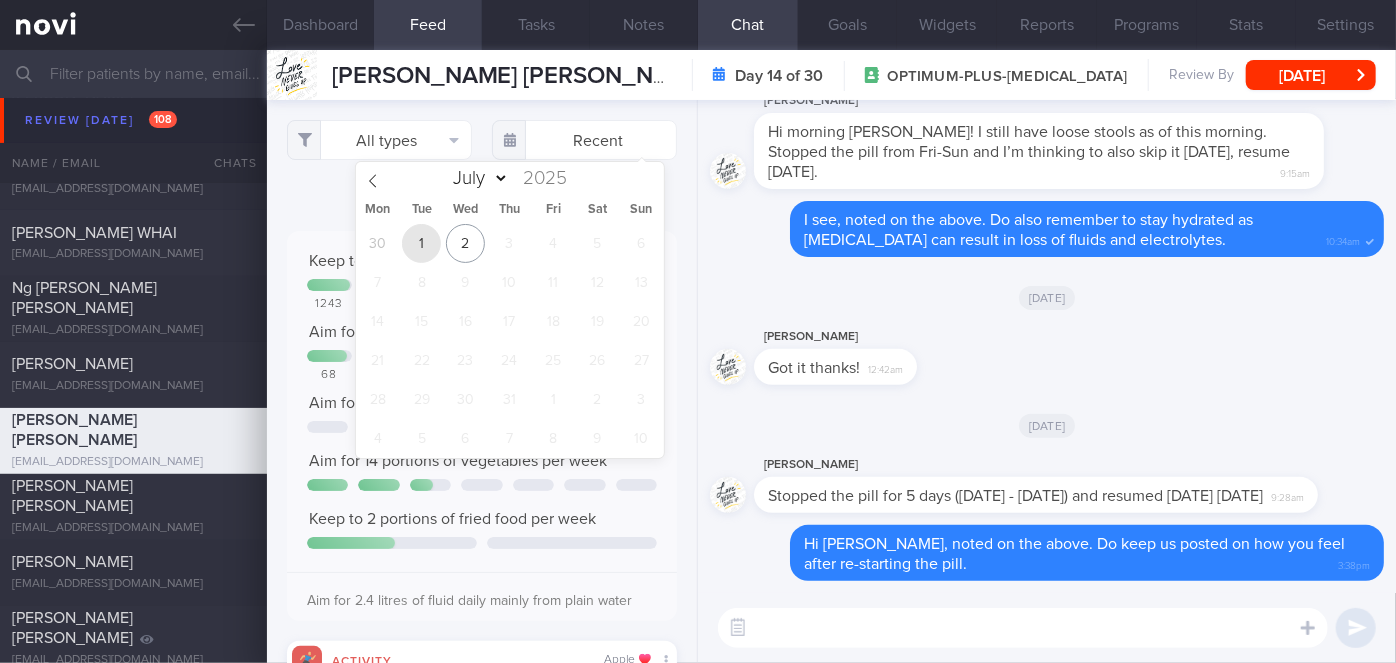 drag, startPoint x: 437, startPoint y: 248, endPoint x: 436, endPoint y: 238, distance: 10.049875 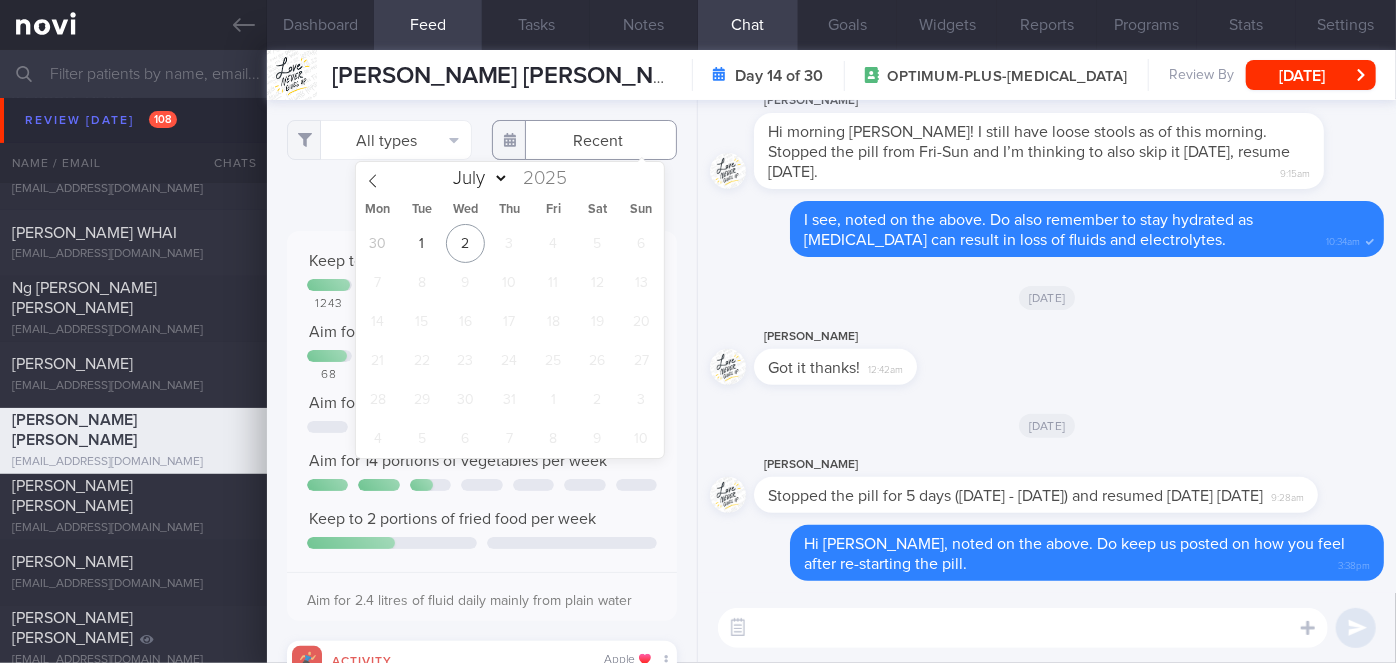 type on "[DATE]" 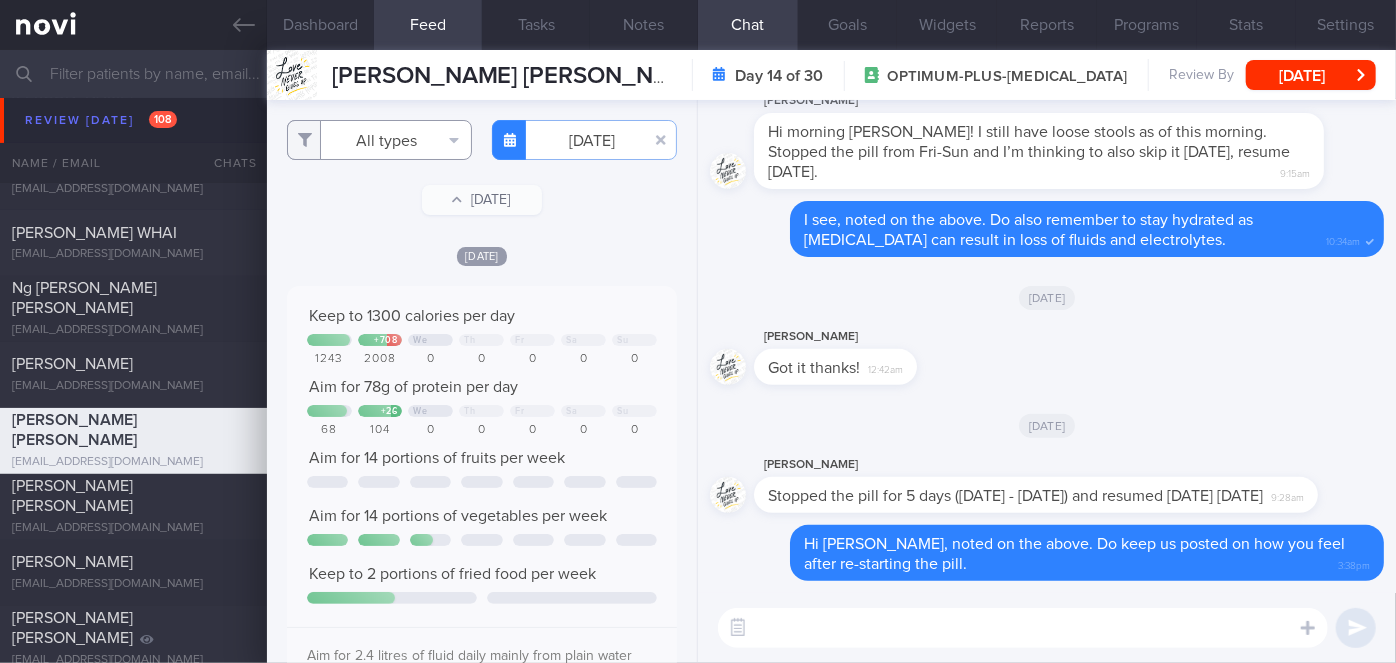 click on "All types" at bounding box center (379, 140) 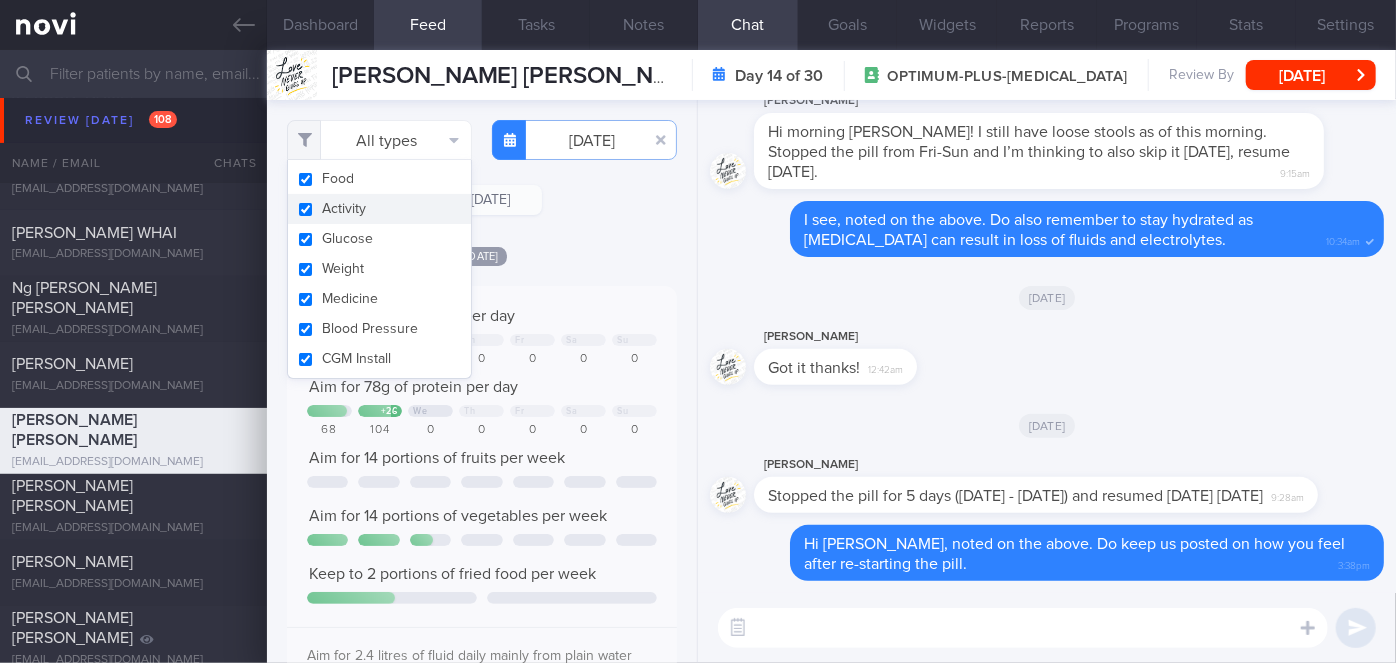 click on "Activity" at bounding box center (379, 209) 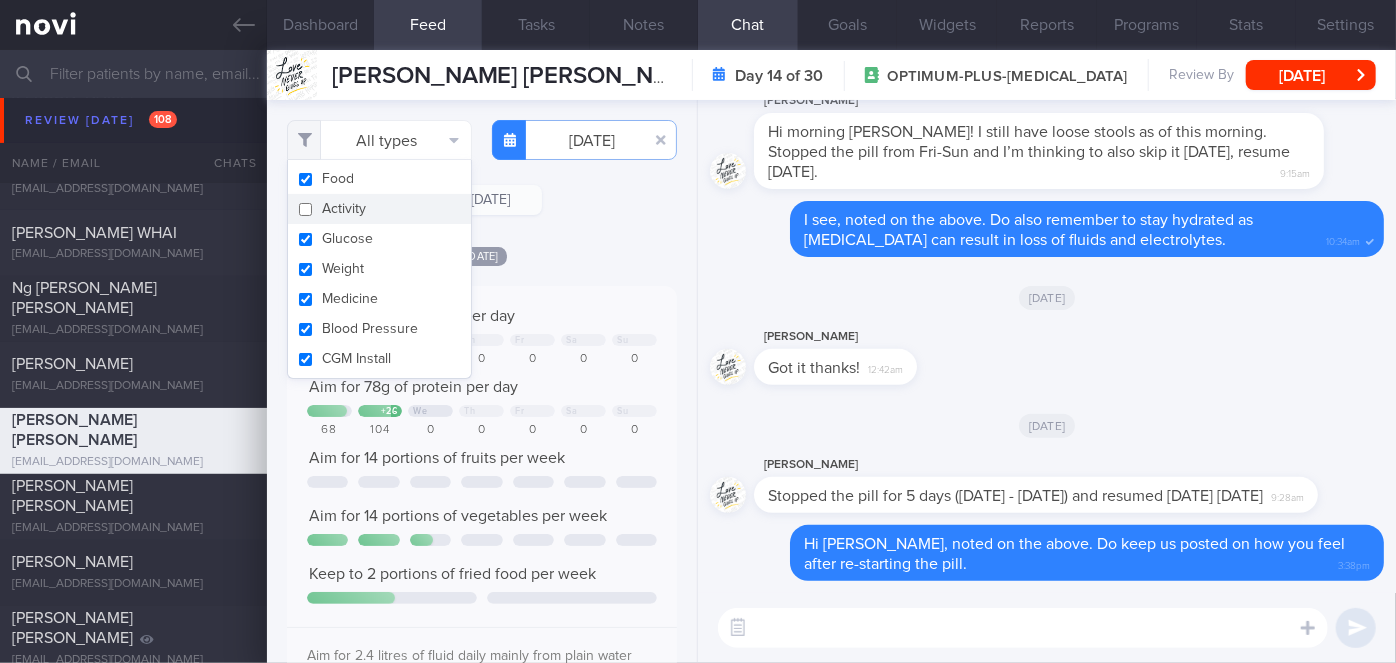 checkbox on "false" 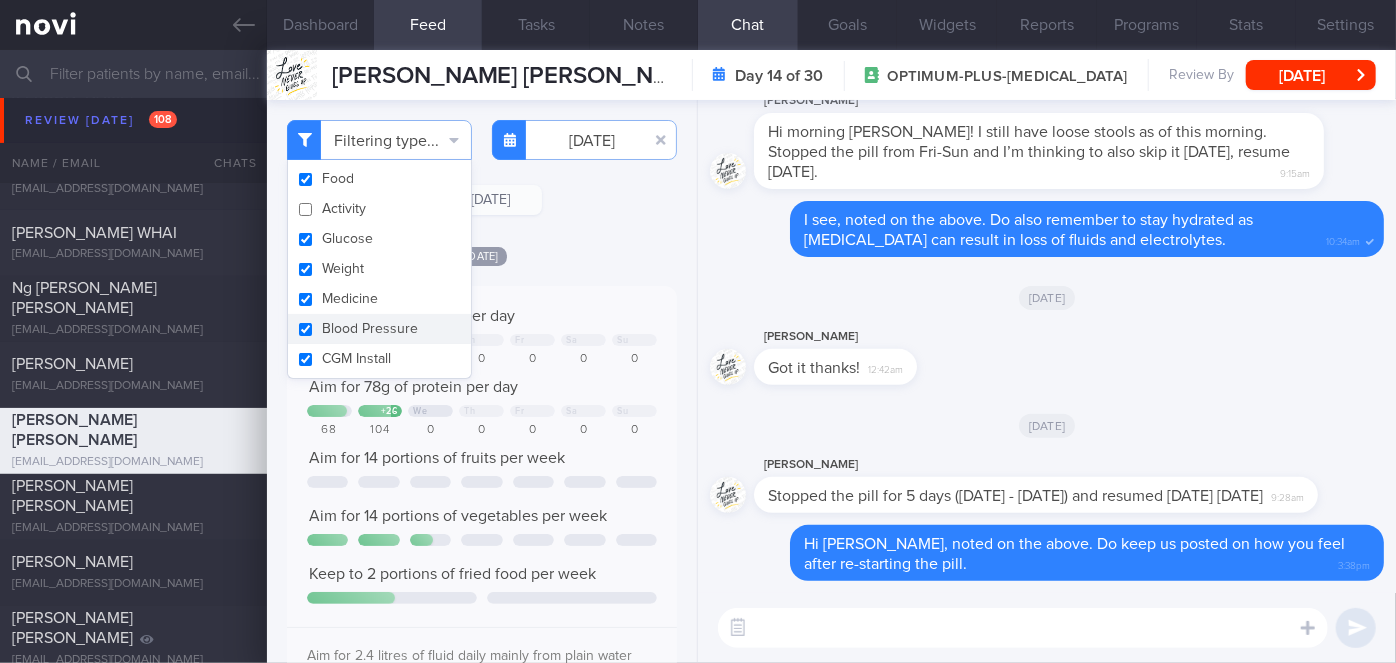 click on "Filtering type...
Food
Activity
Glucose
Weight
Medicine
Blood Pressure
CGM Install
[DATE]-07-01
[DATE]
[DATE]" at bounding box center [482, 381] 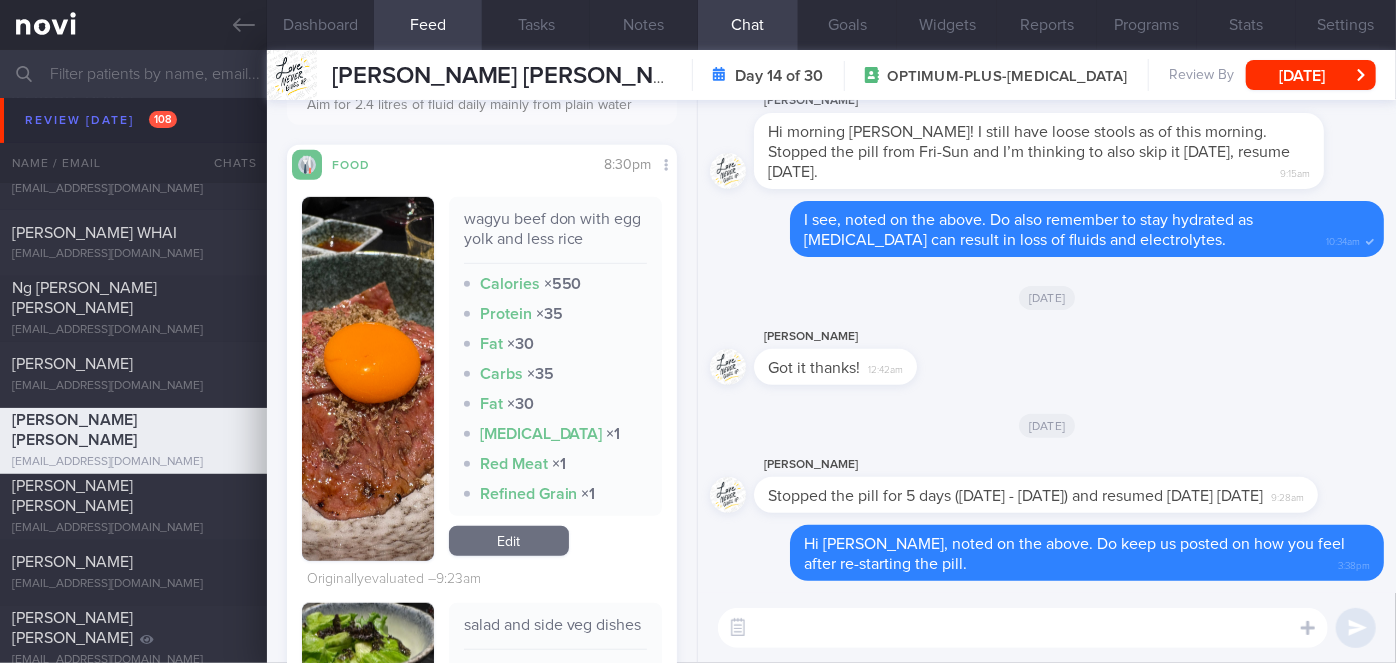 scroll, scrollTop: 5, scrollLeft: 0, axis: vertical 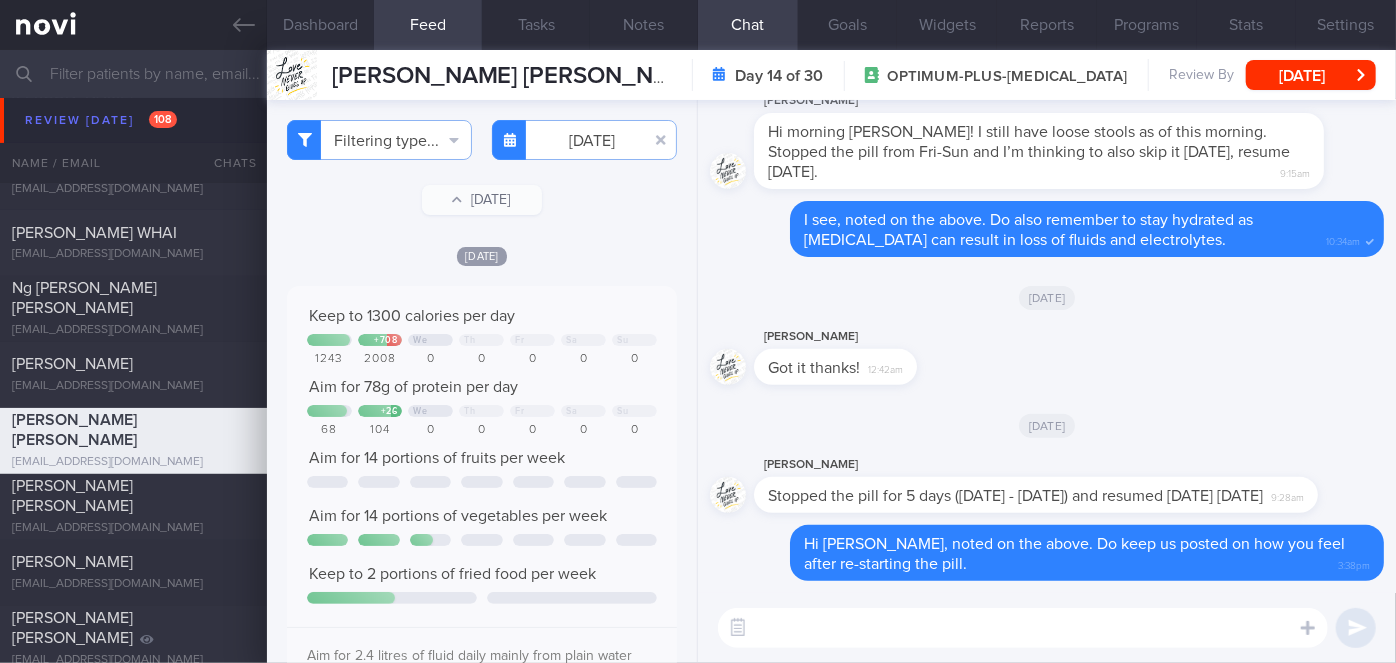 click at bounding box center (1023, 628) 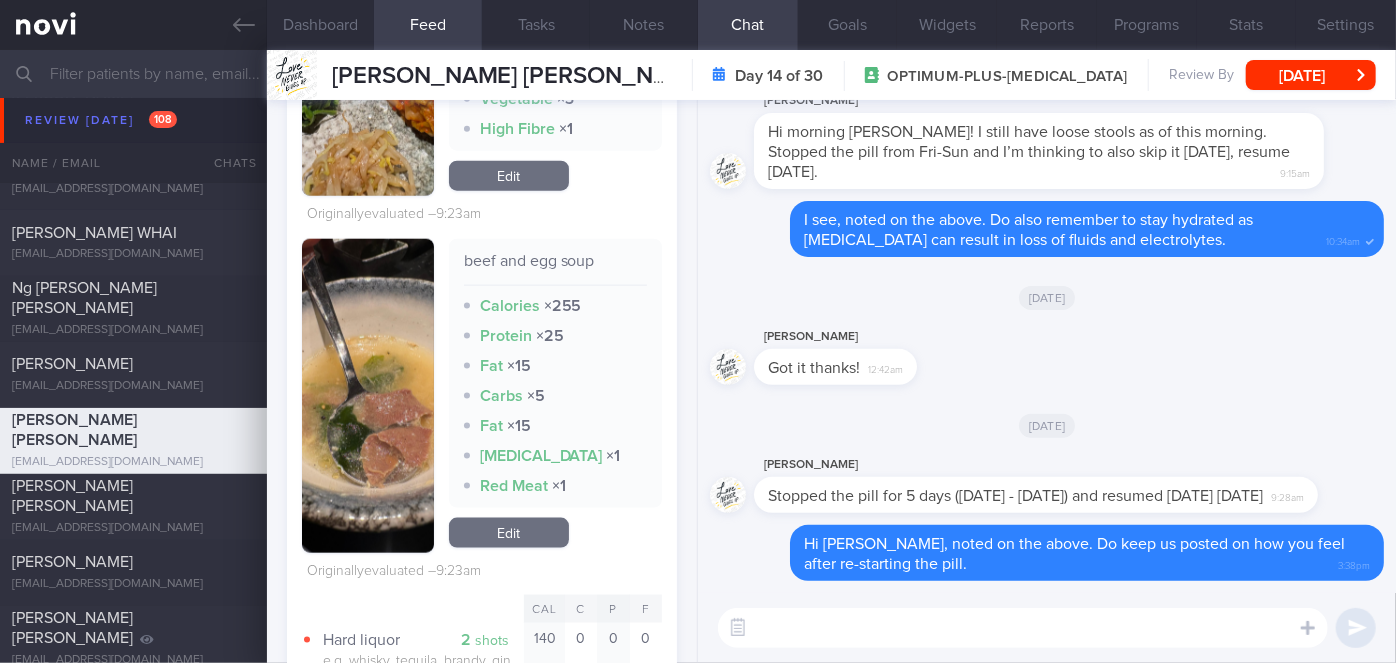 click at bounding box center (368, 396) 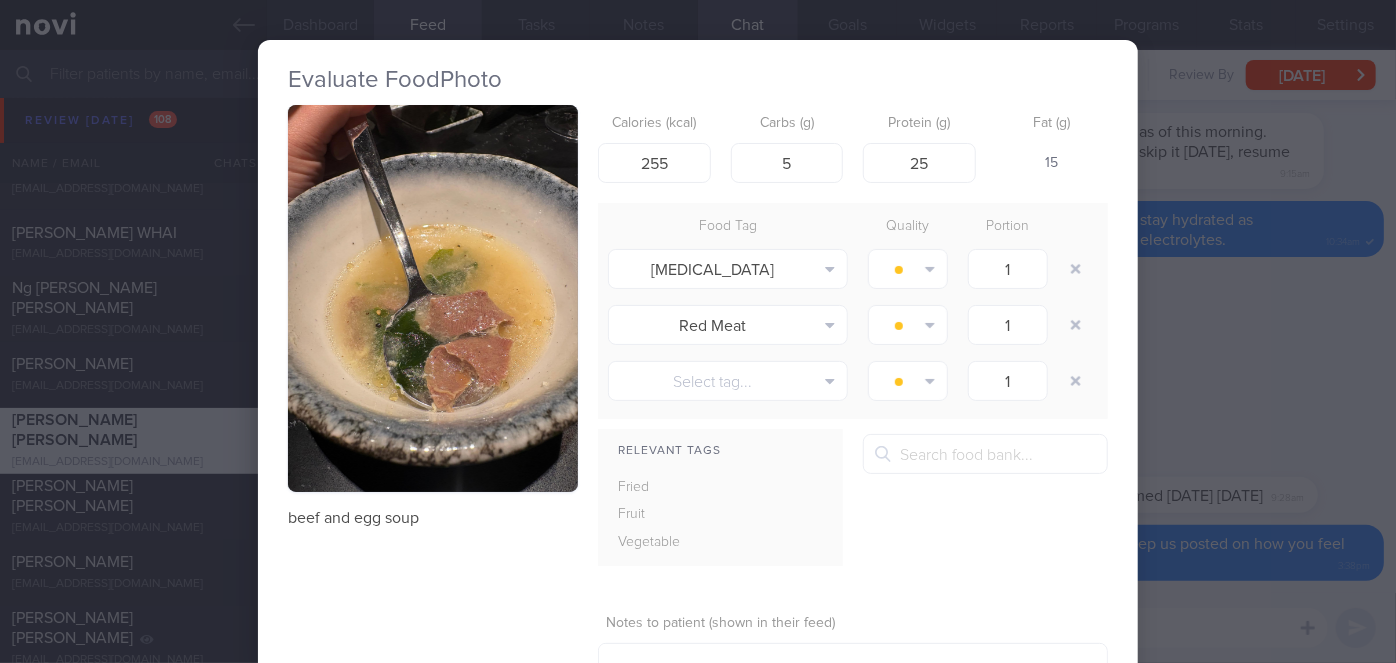 click on "Evaluate Food  Photo
beef and egg soup
Calories (kcal)
255
Carbs (g)
5
Protein (g)
25
Fat (g)
15
Food Tag
Quality
Portion
[MEDICAL_DATA]
Alcohol
Fried
Fruit
Healthy Fats
High Calcium
[MEDICAL_DATA]
High Fat" at bounding box center [698, 331] 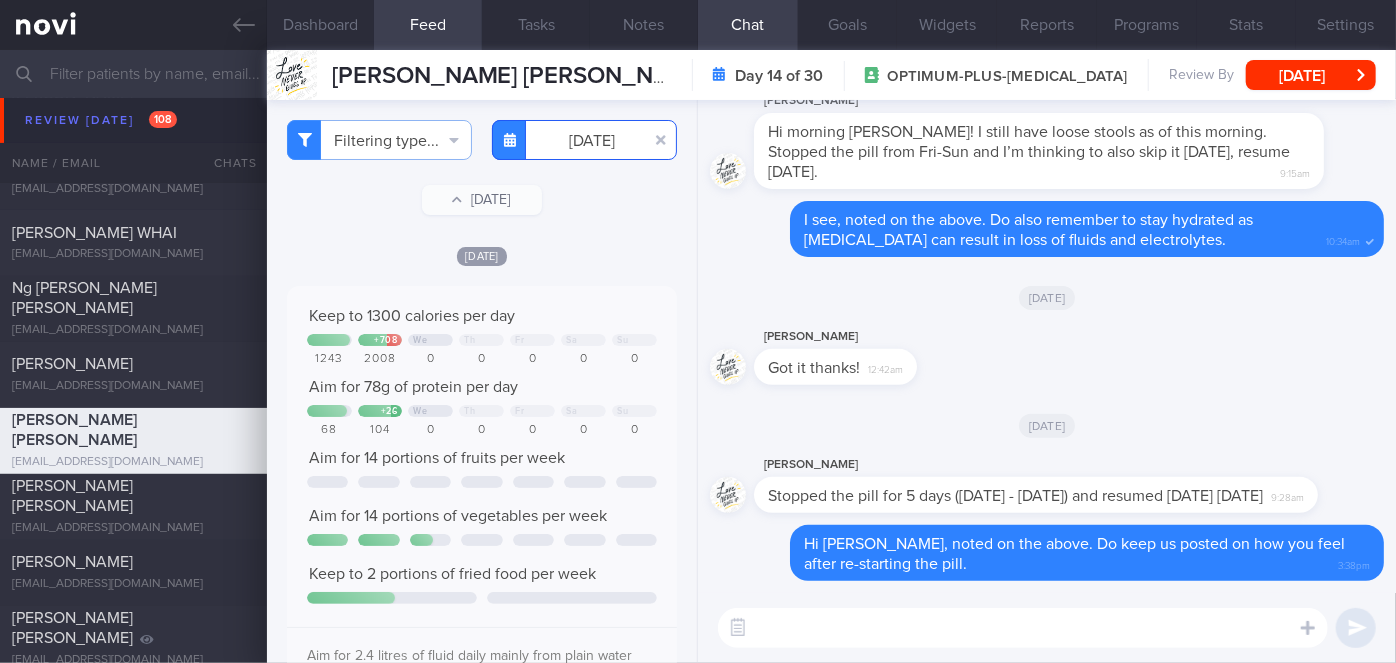 click on "[DATE]" at bounding box center (584, 140) 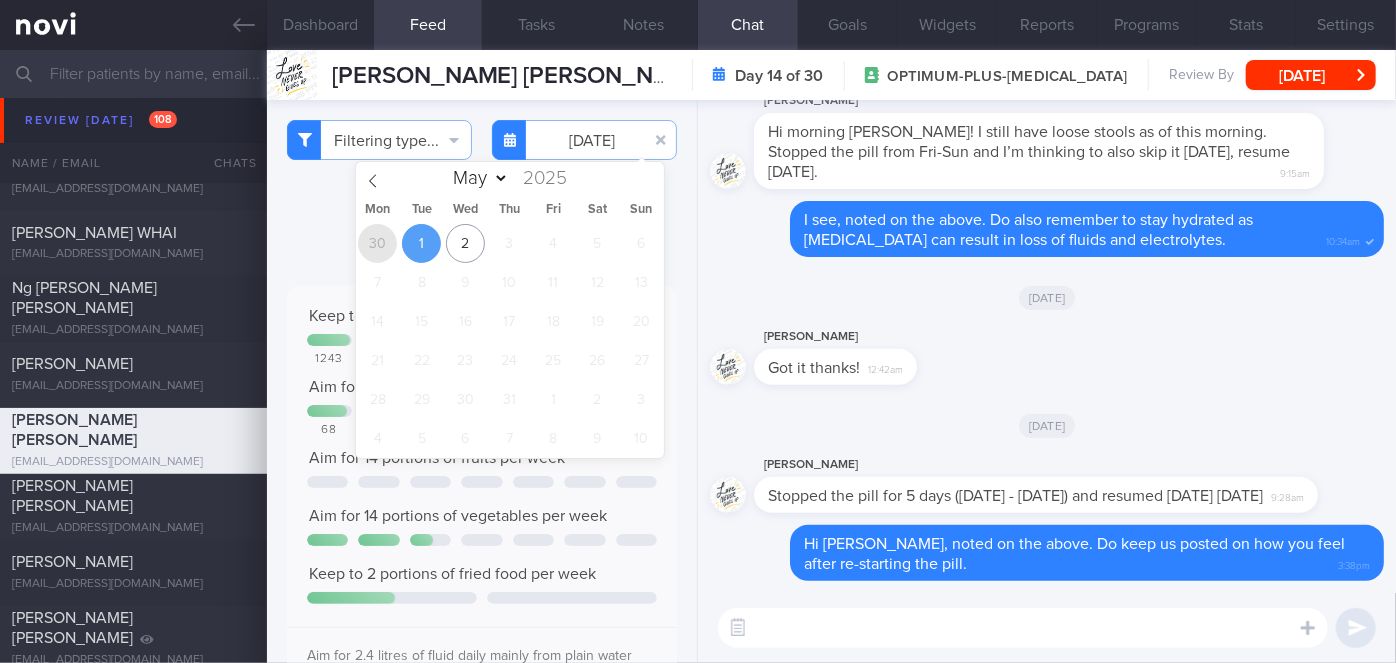 click on "30" at bounding box center [377, 243] 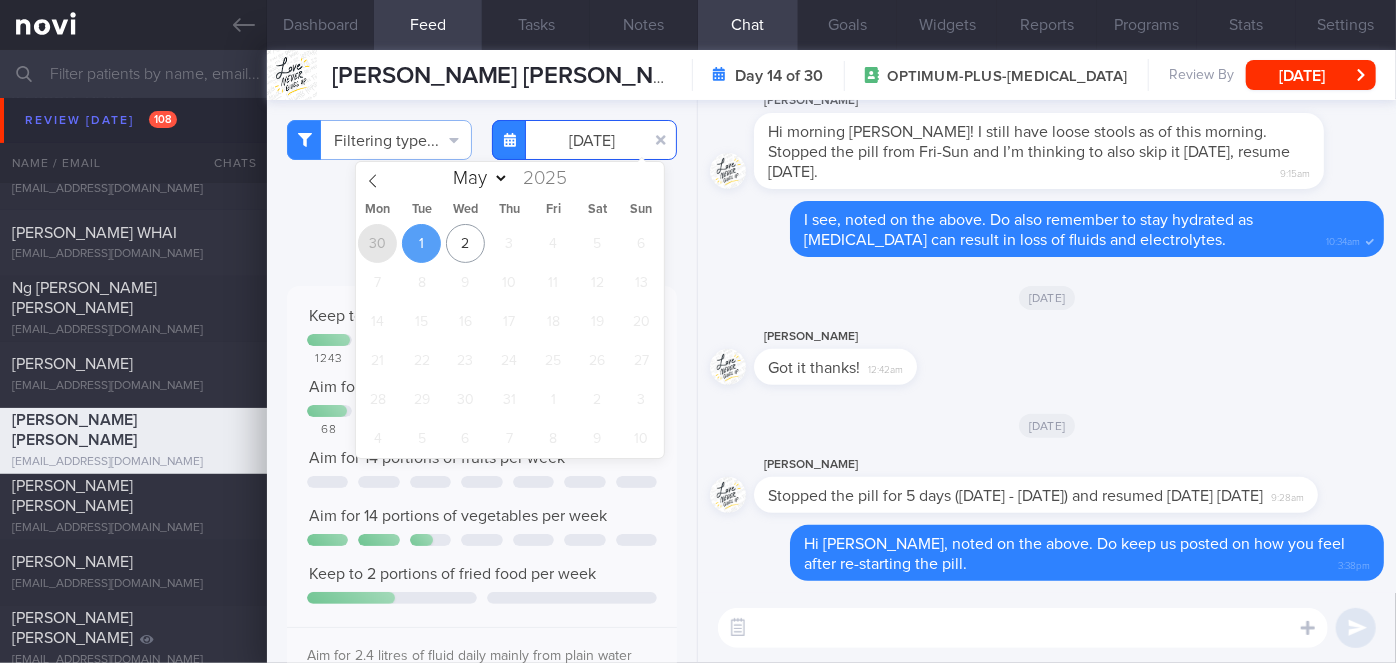 type on "[DATE]" 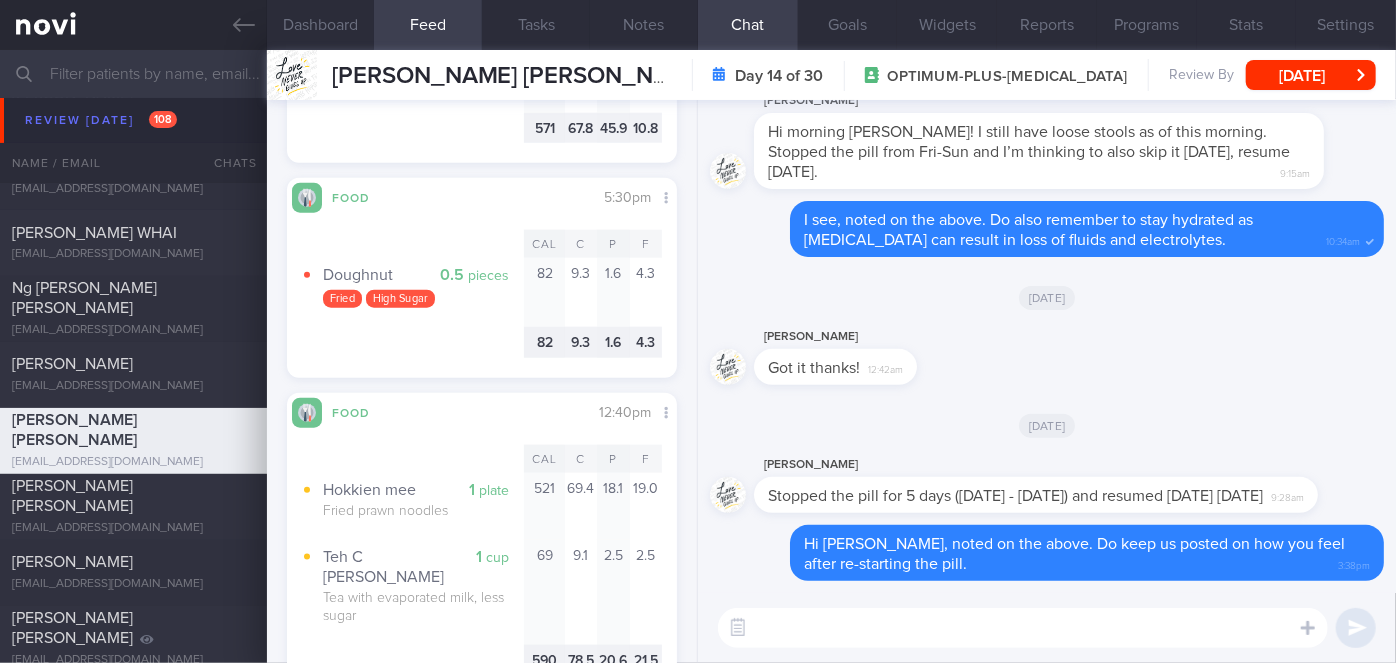 scroll, scrollTop: 977, scrollLeft: 0, axis: vertical 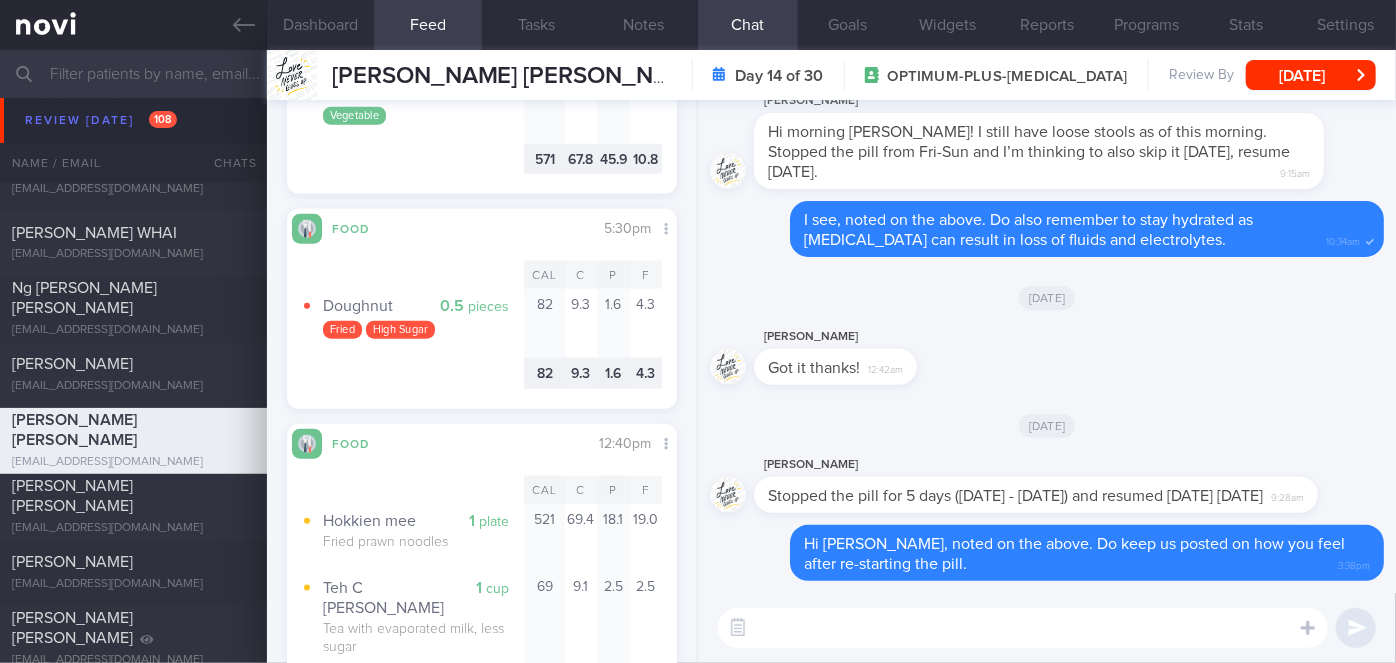 click at bounding box center (1023, 628) 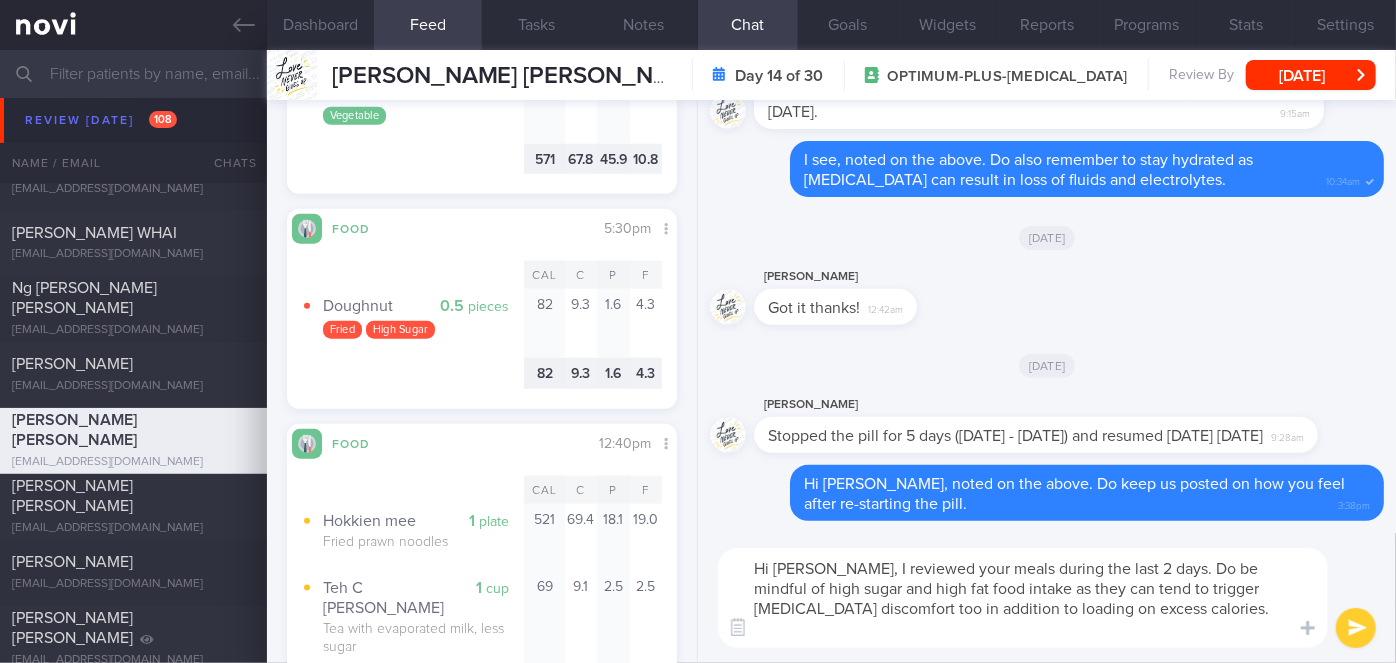 scroll, scrollTop: 0, scrollLeft: 0, axis: both 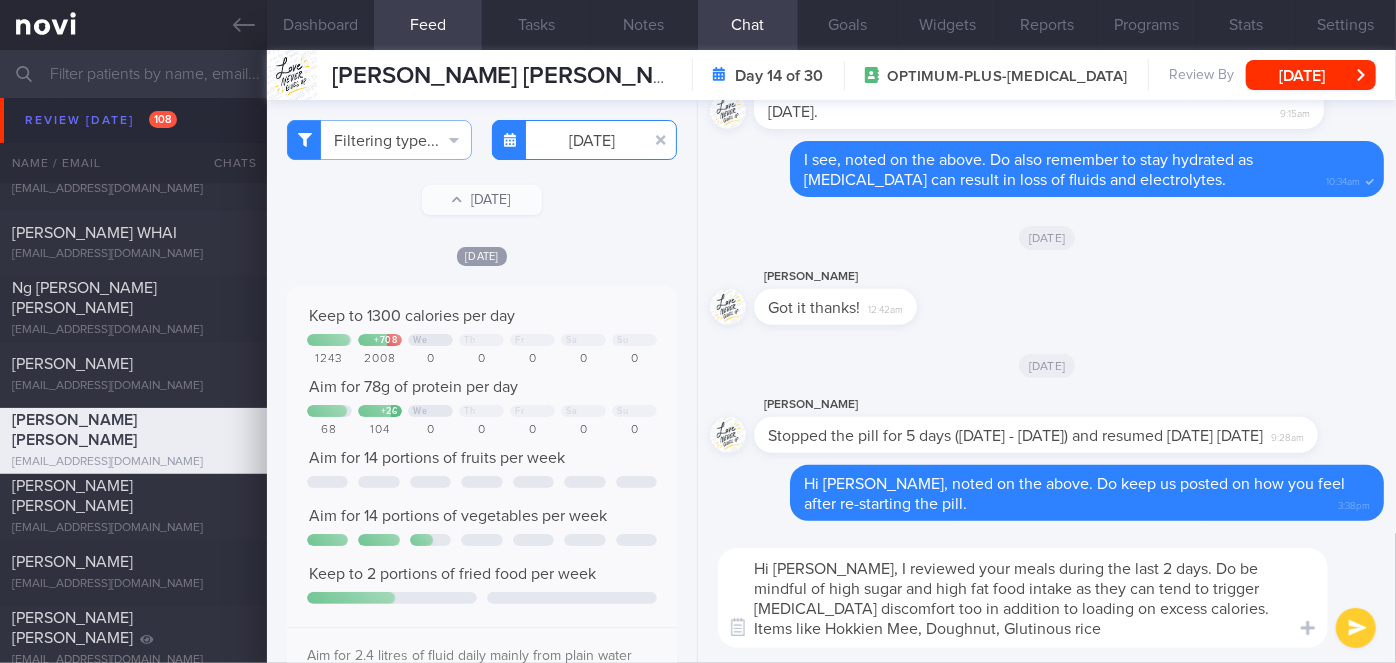 type on "Hi [PERSON_NAME], I reviewed your meals during the last 2 days. Do be mindful of high sugar and high fat food intake as they can tend to trigger [MEDICAL_DATA] discomfort too in addition to loading on excess calories.
Items like Hokkien Mee, Doughnut, Glutinous rice" 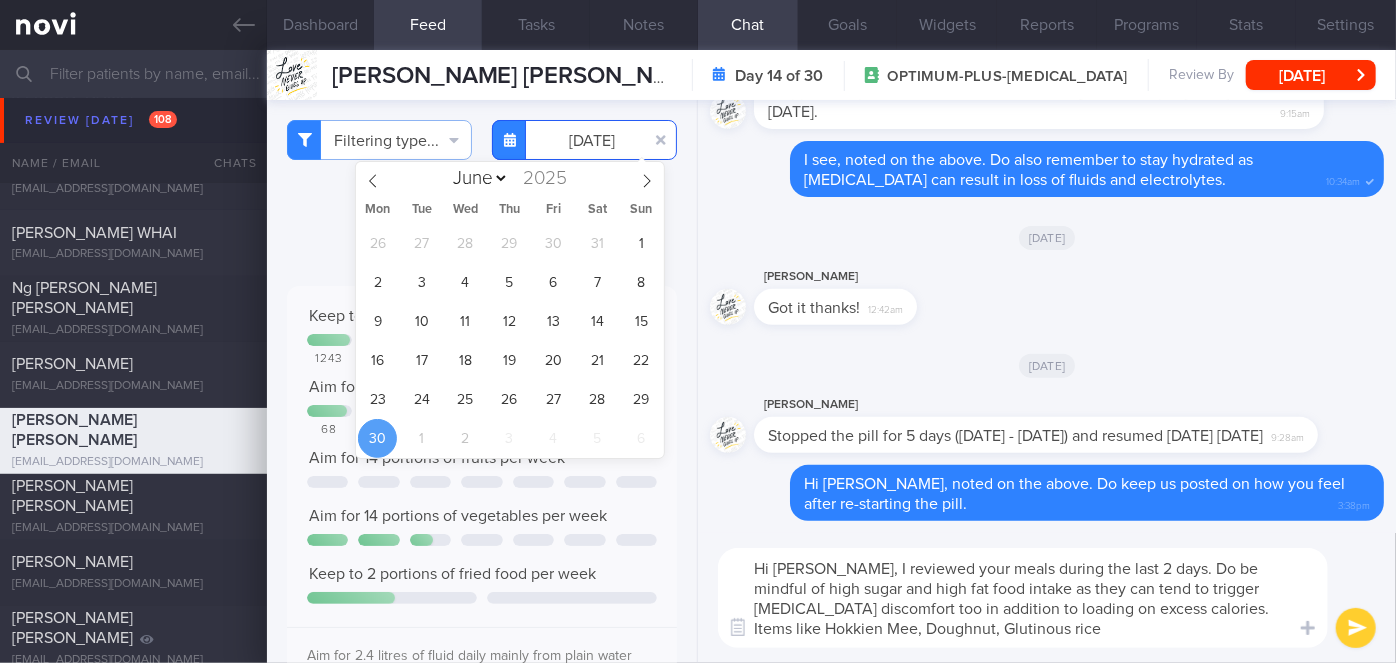 click on "[DATE]" at bounding box center (584, 140) 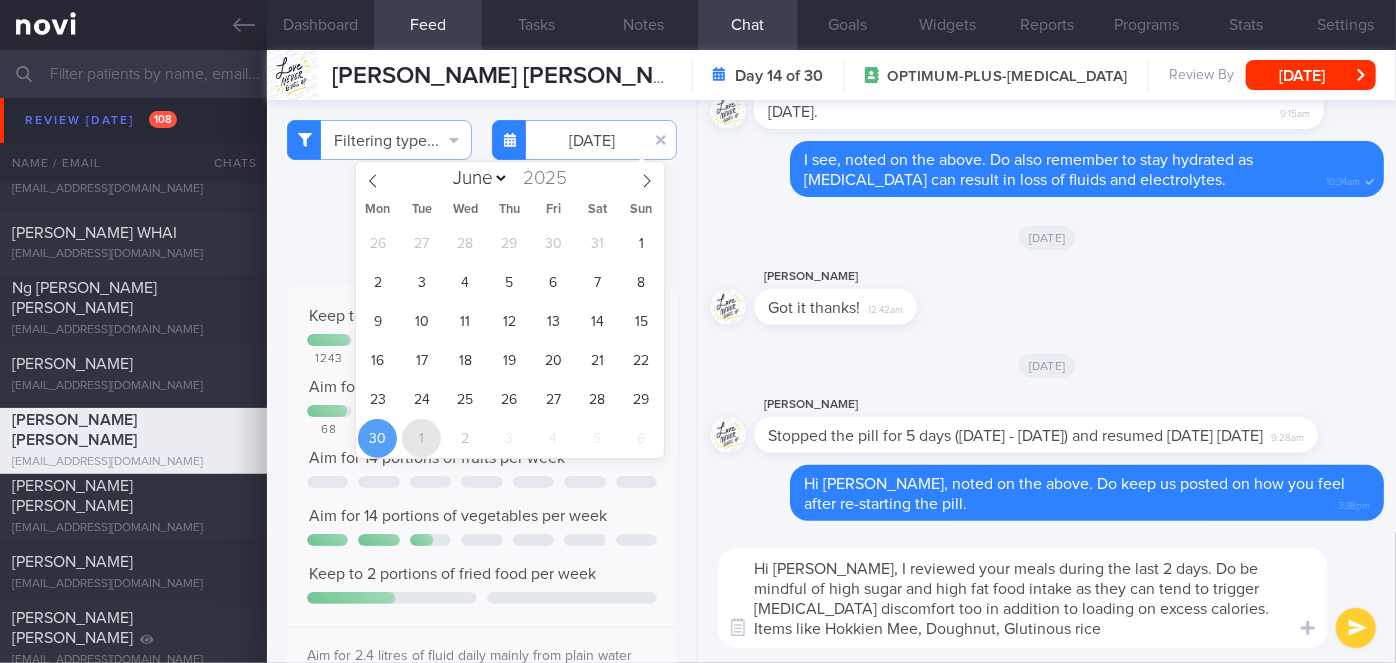 click on "1" at bounding box center (421, 438) 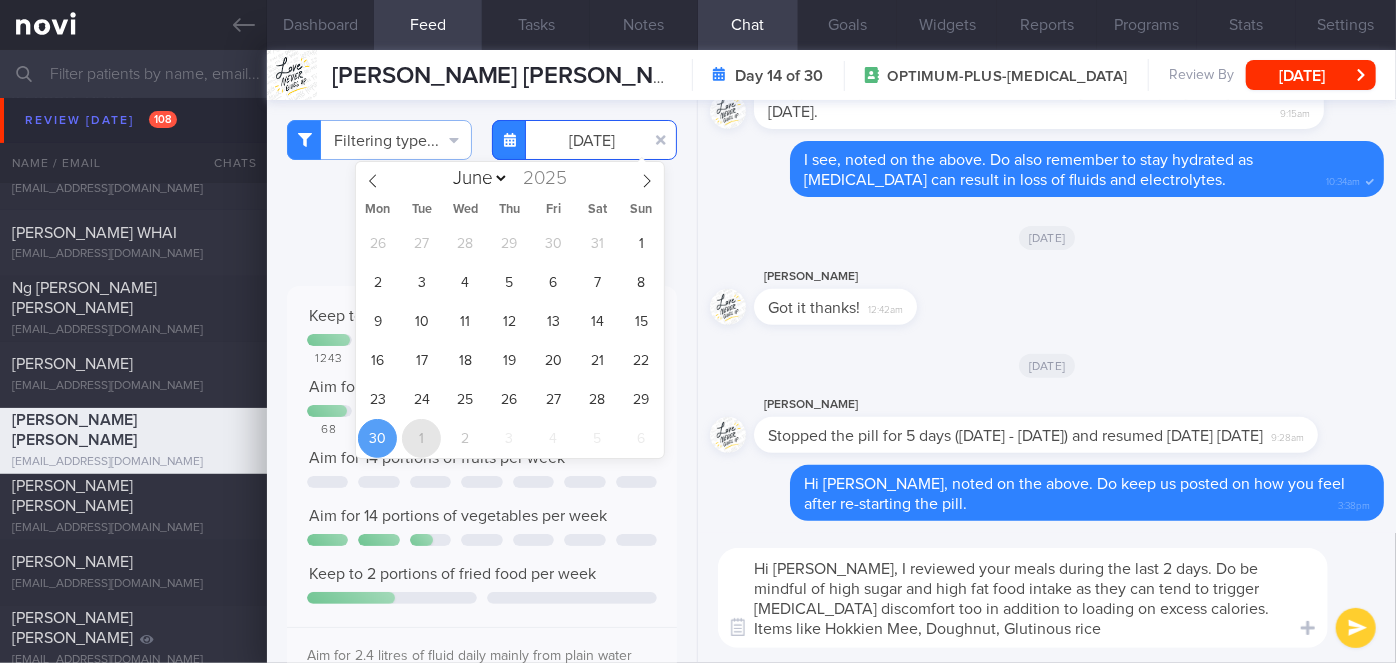 type on "[DATE]" 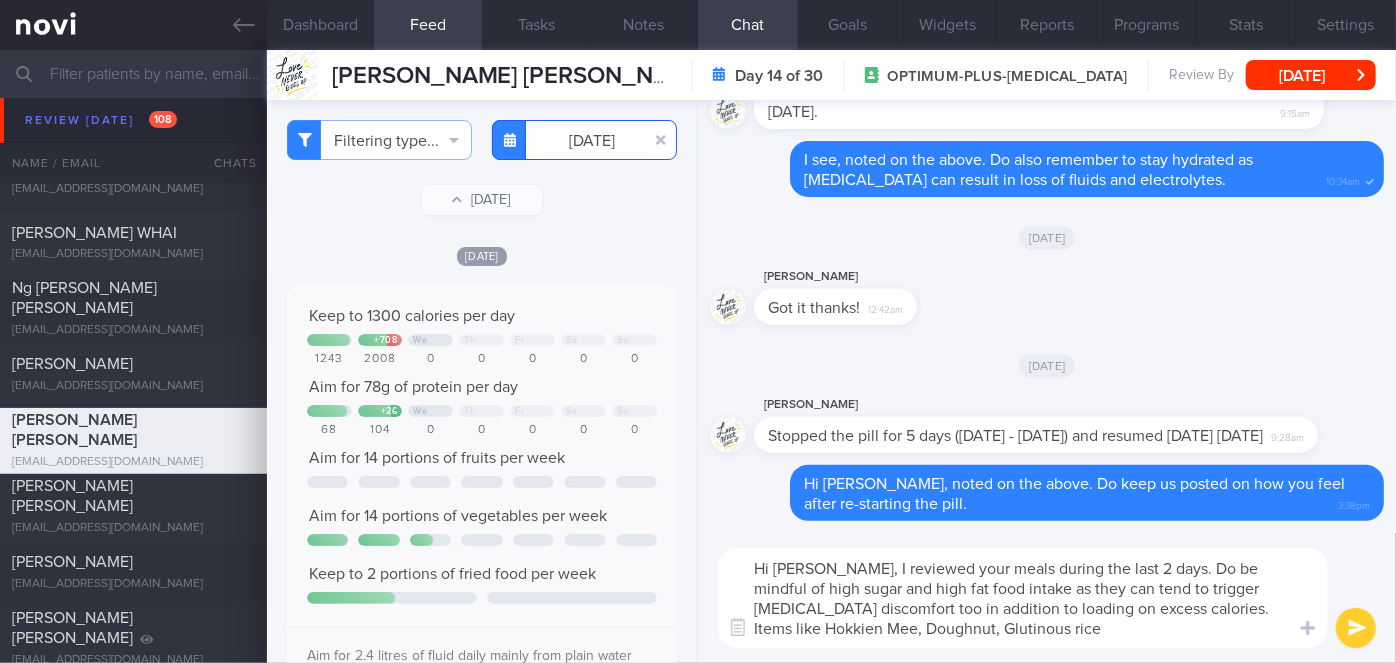 scroll, scrollTop: 636, scrollLeft: 0, axis: vertical 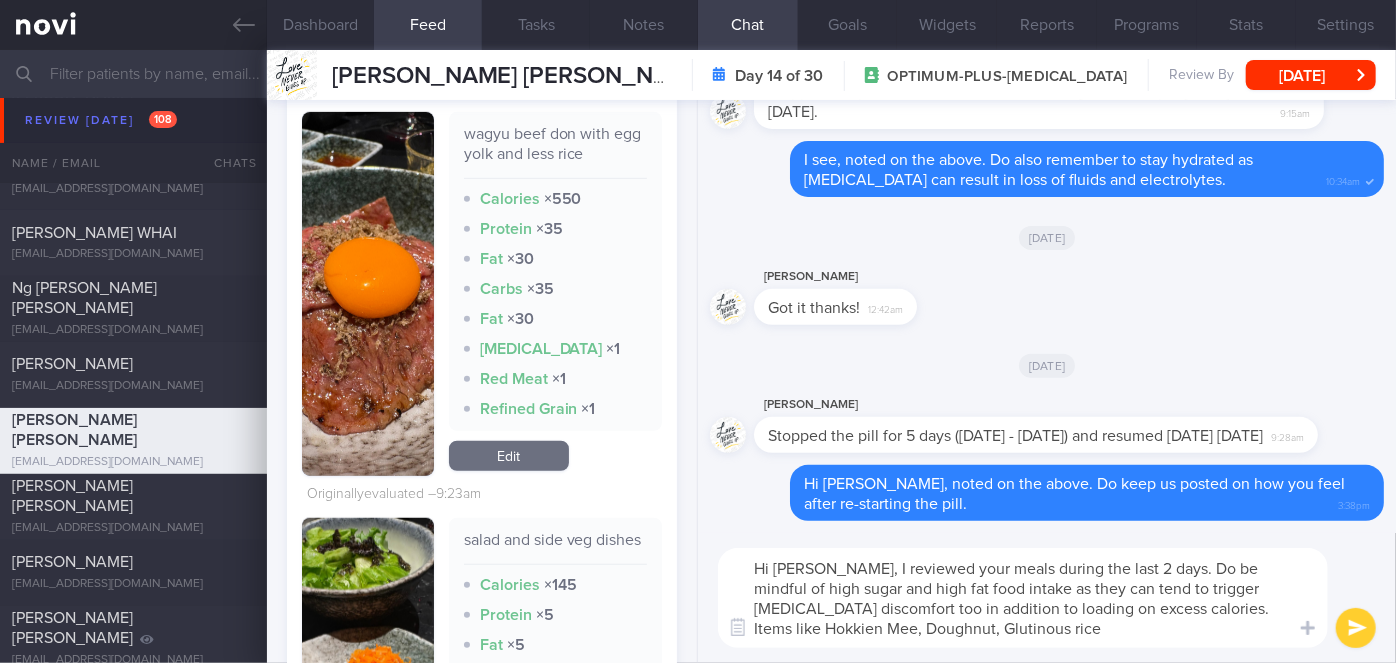 click on "Hi [PERSON_NAME], I reviewed your meals during the last 2 days. Do be mindful of high sugar and high fat food intake as they can tend to trigger [MEDICAL_DATA] discomfort too in addition to loading on excess calories.
Items like Hokkien Mee, Doughnut, Glutinous rice" at bounding box center (1023, 598) 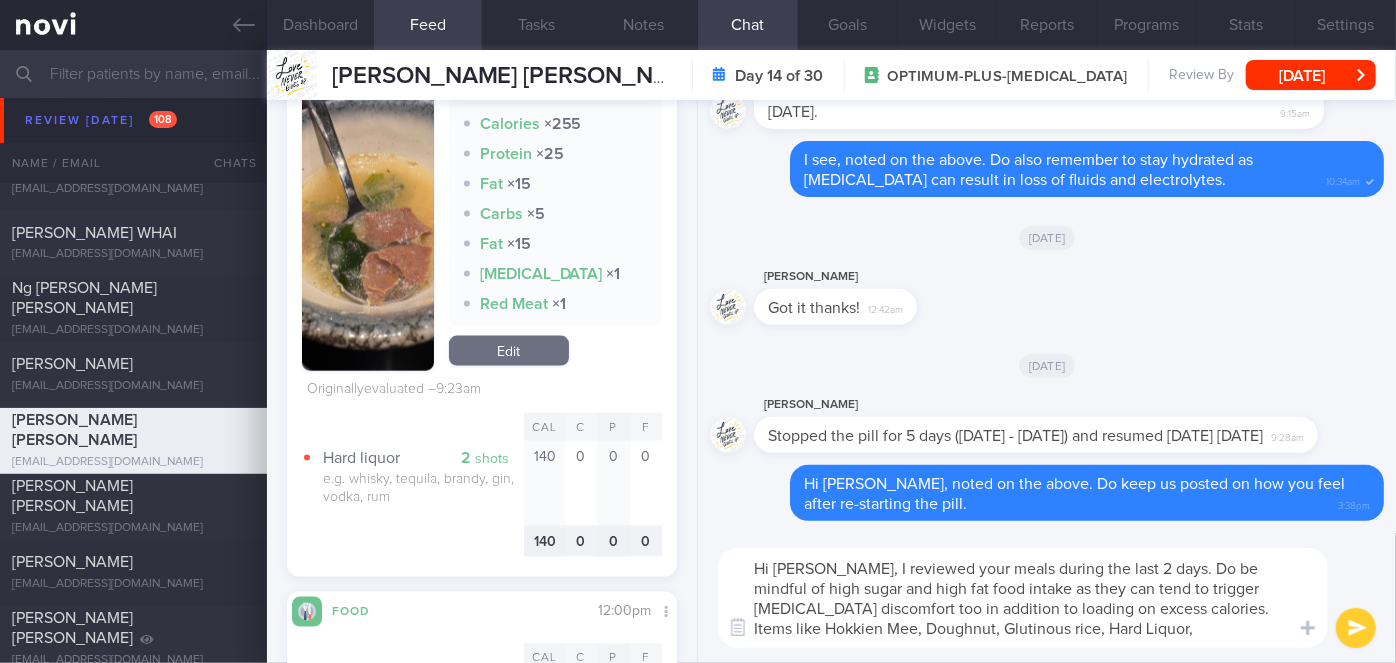 scroll, scrollTop: 1824, scrollLeft: 0, axis: vertical 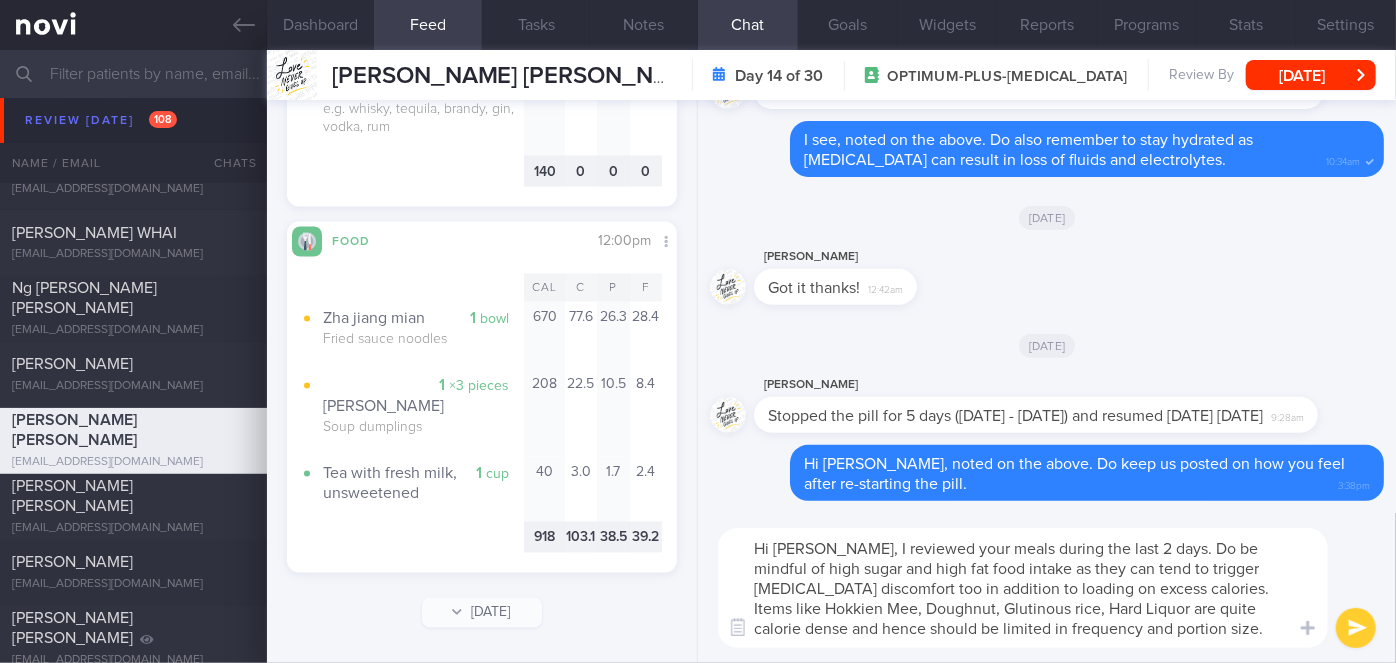 type on "Hi [PERSON_NAME], I reviewed your meals during the last 2 days. Do be mindful of high sugar and high fat food intake as they can tend to trigger [MEDICAL_DATA] discomfort too in addition to loading on excess calories.
Items like Hokkien Mee, Doughnut, Glutinous rice, Hard Liquor are quite calorie dense and hence should be limited in frequency and portion size." 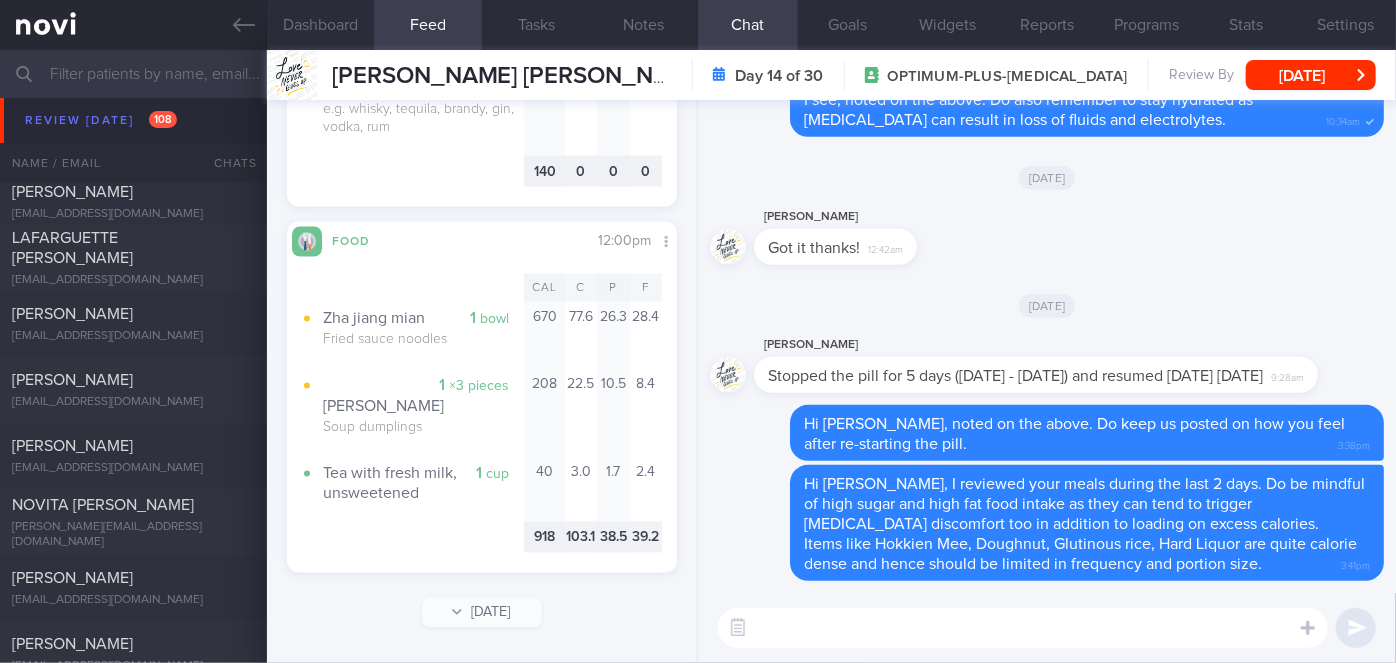 scroll, scrollTop: 10909, scrollLeft: 0, axis: vertical 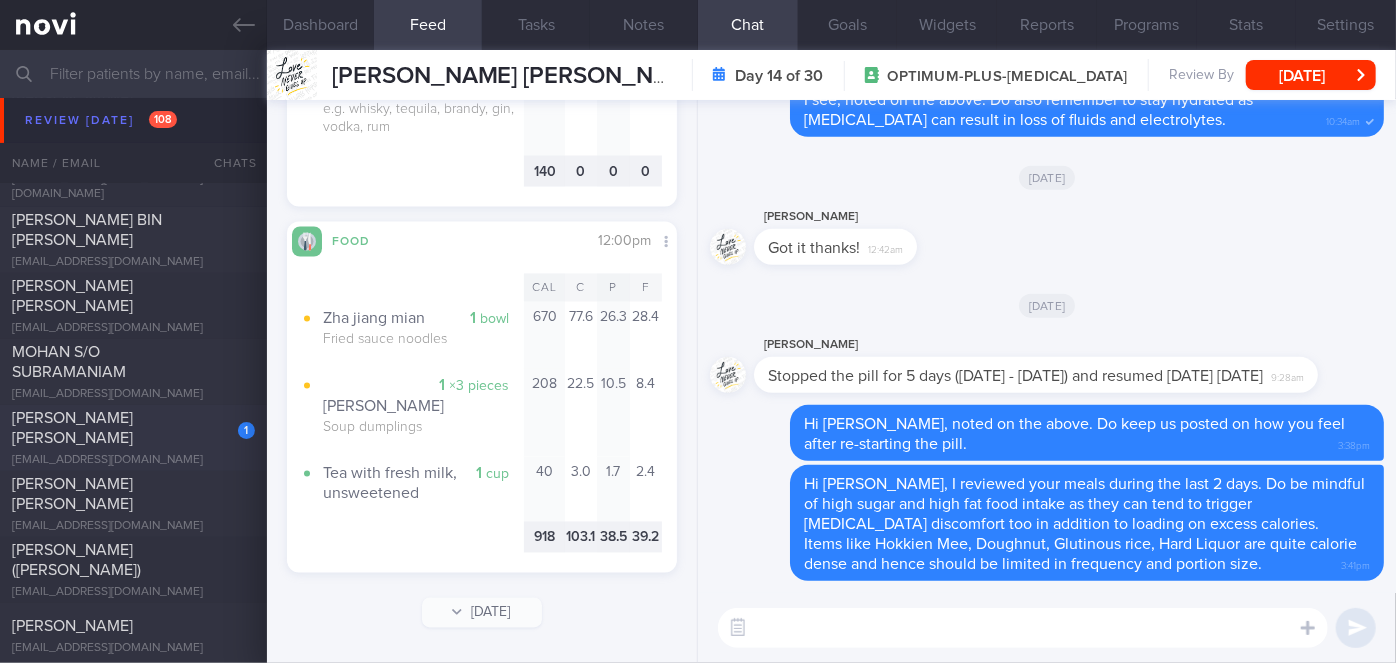 click on "[EMAIL_ADDRESS][DOMAIN_NAME]" at bounding box center (133, 460) 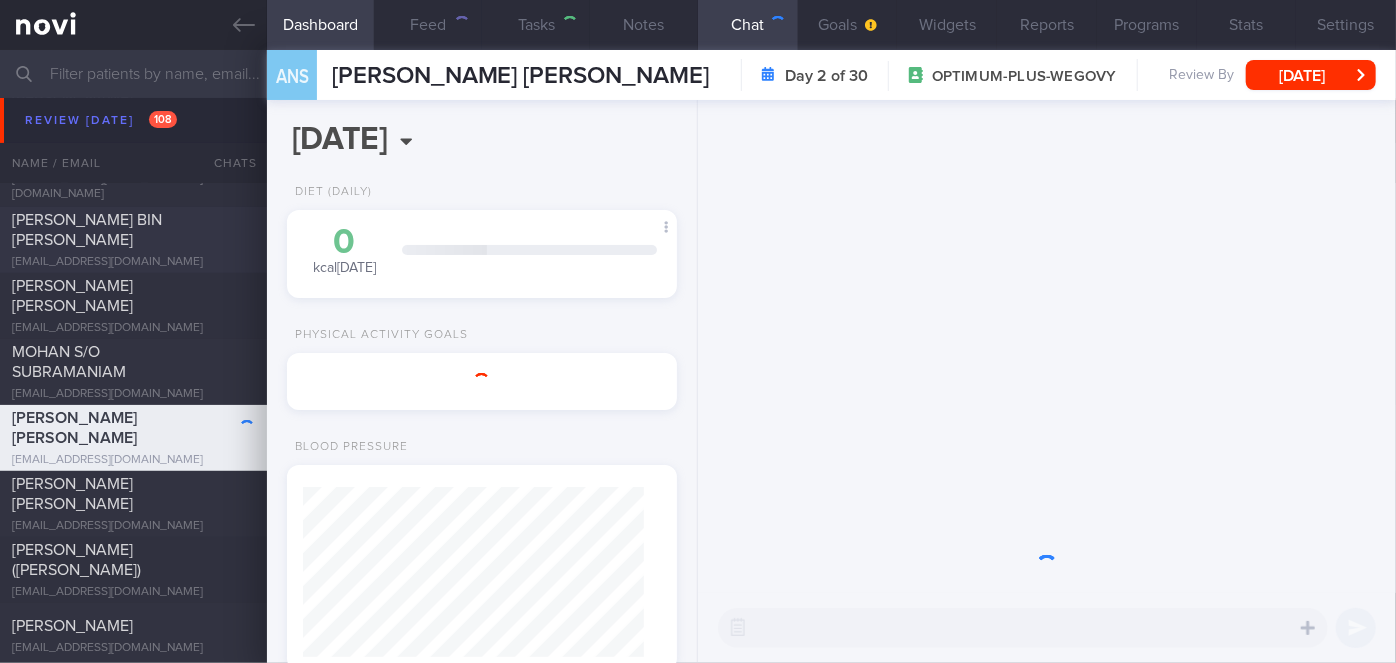 select on "6" 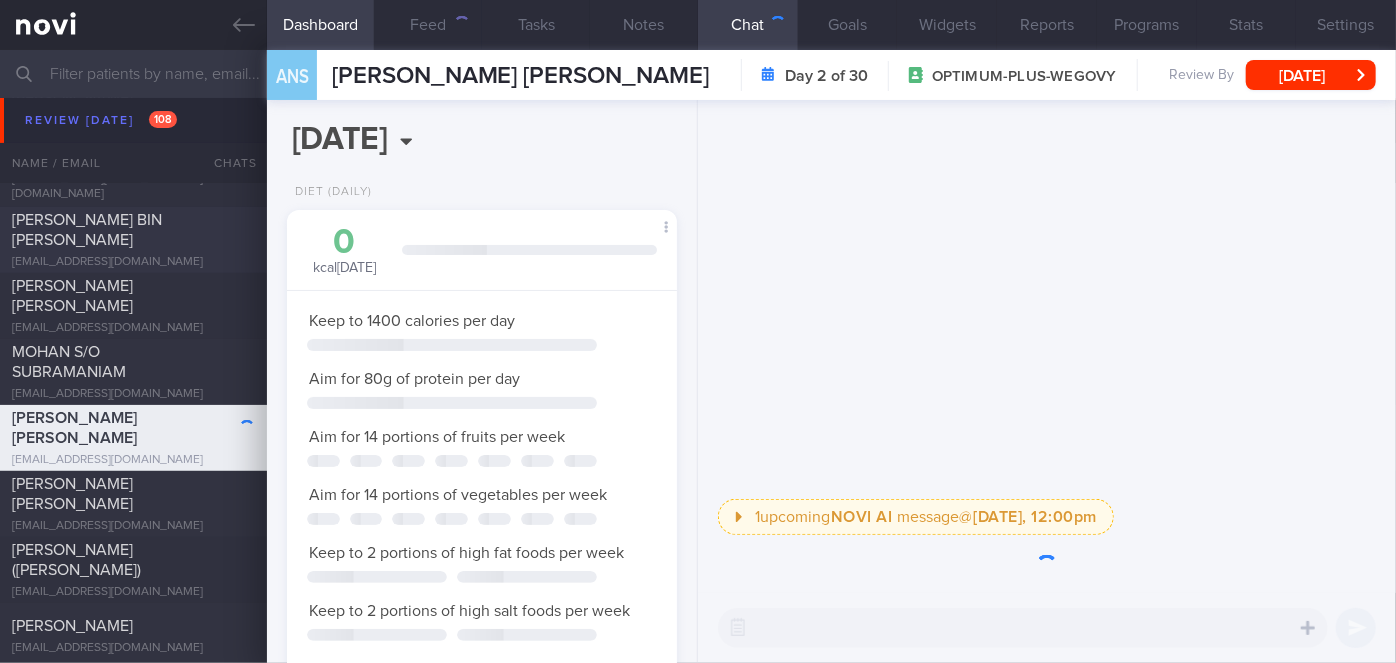 scroll, scrollTop: 0, scrollLeft: 0, axis: both 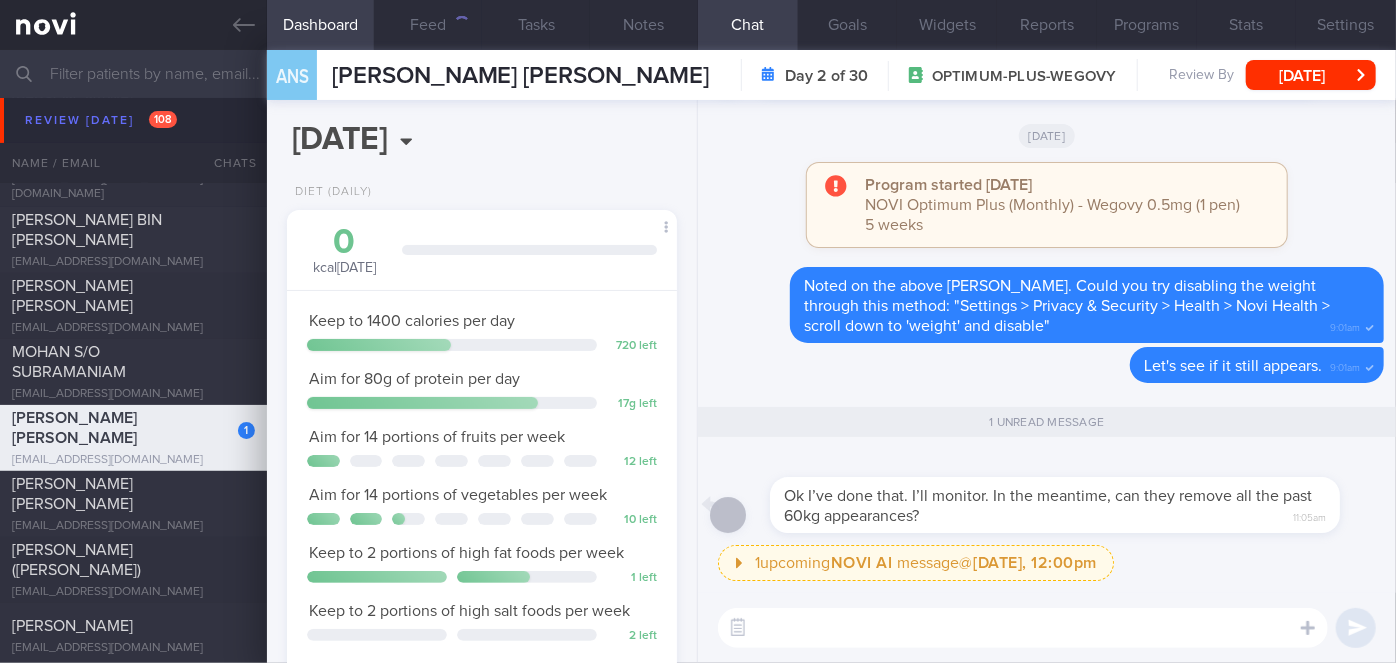 drag, startPoint x: 994, startPoint y: 518, endPoint x: 1219, endPoint y: 518, distance: 225 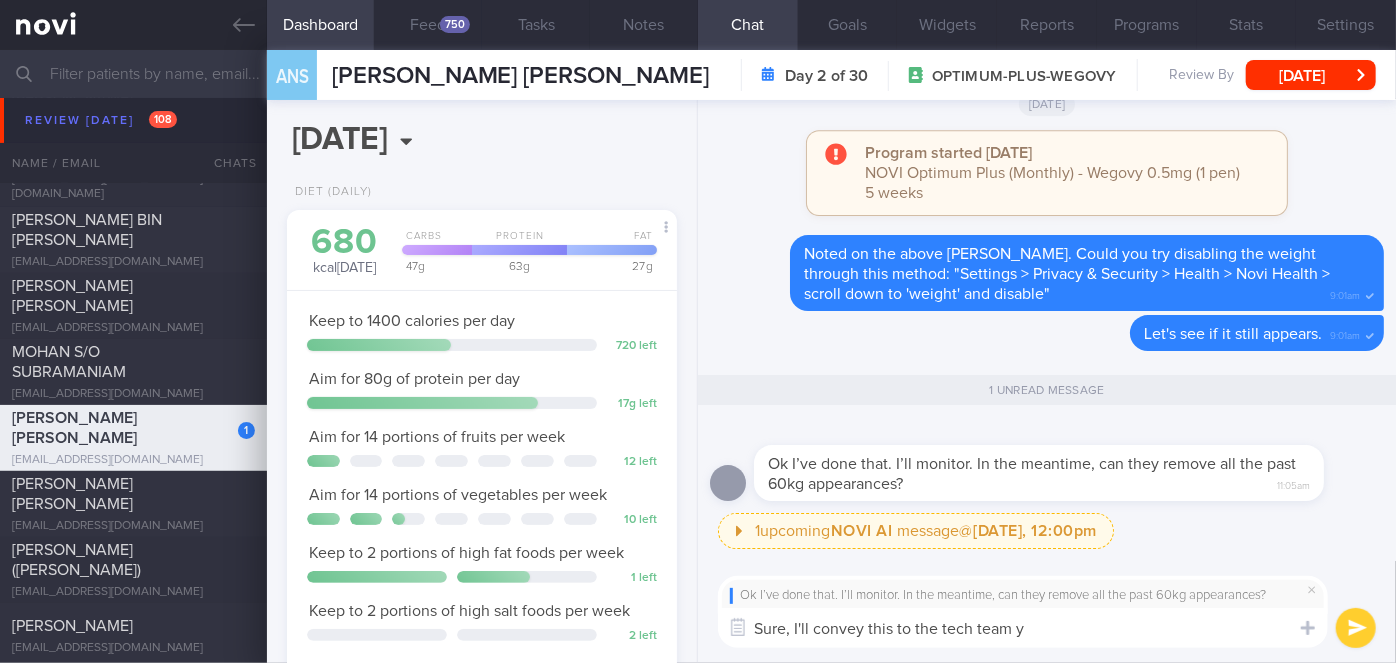 type on "Sure, I'll convey this to the tech team ya" 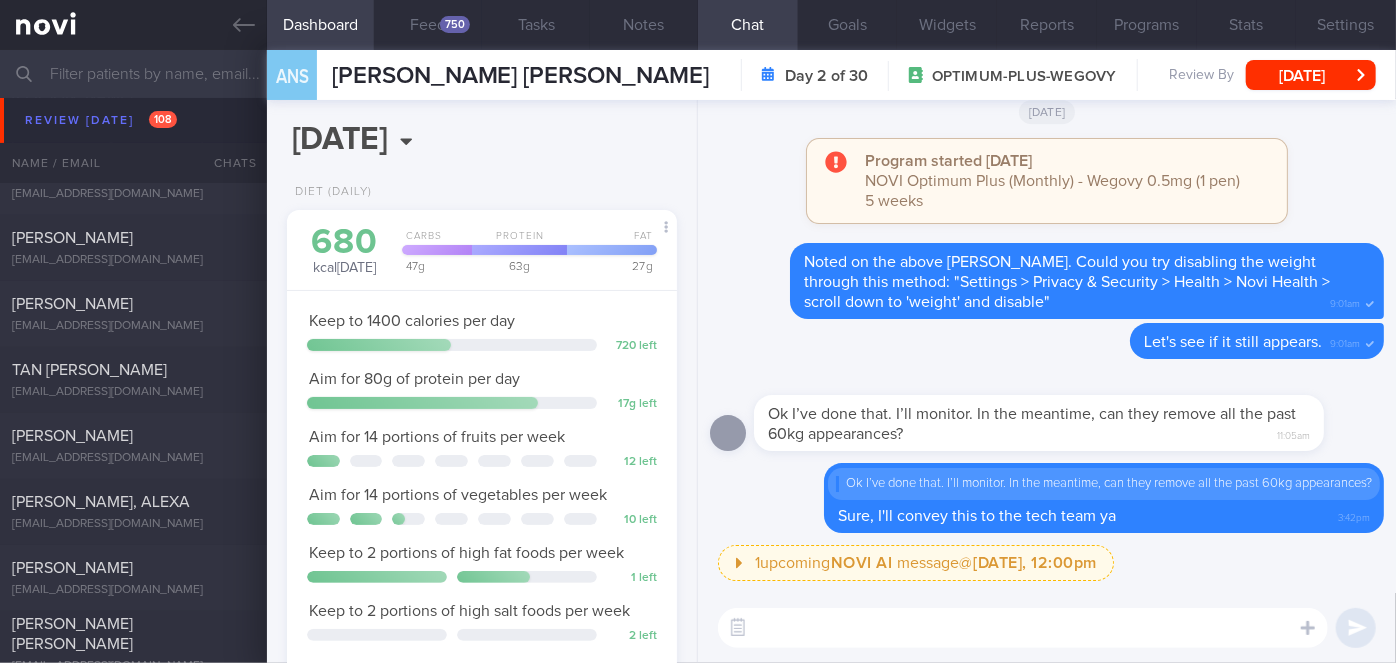 scroll, scrollTop: 11909, scrollLeft: 0, axis: vertical 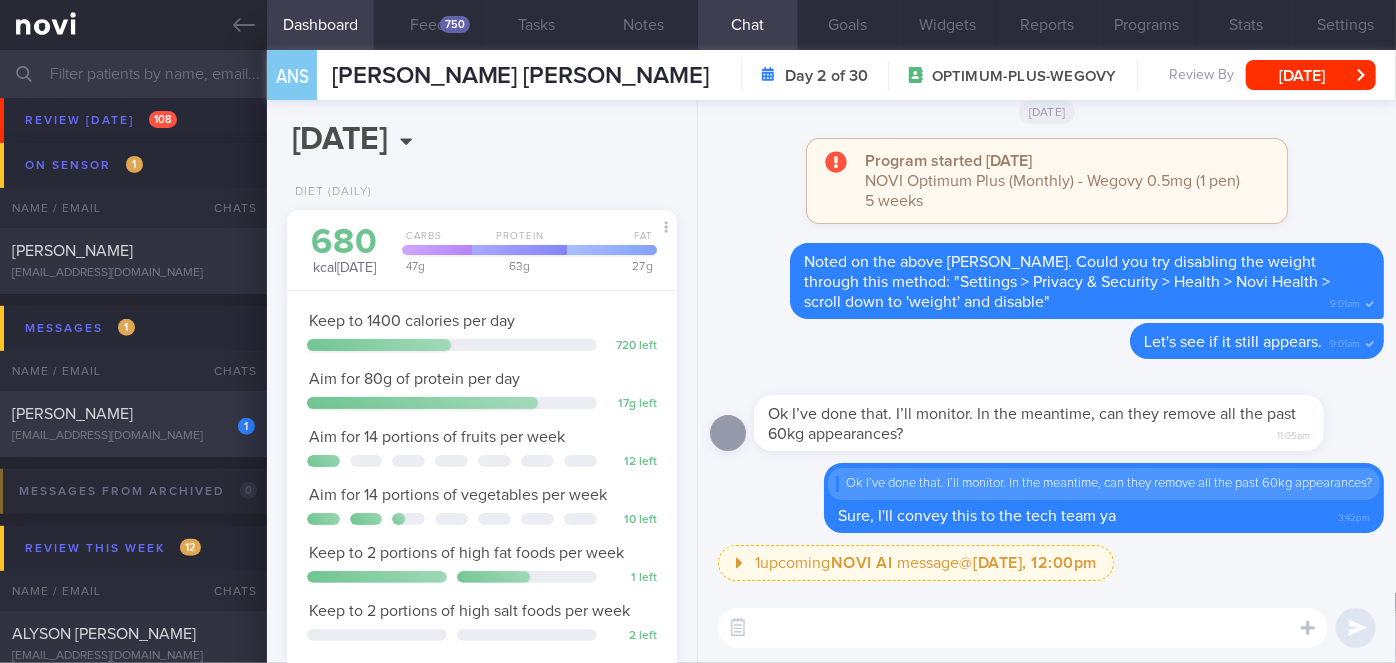 click on "[EMAIL_ADDRESS][DOMAIN_NAME]" at bounding box center (133, 436) 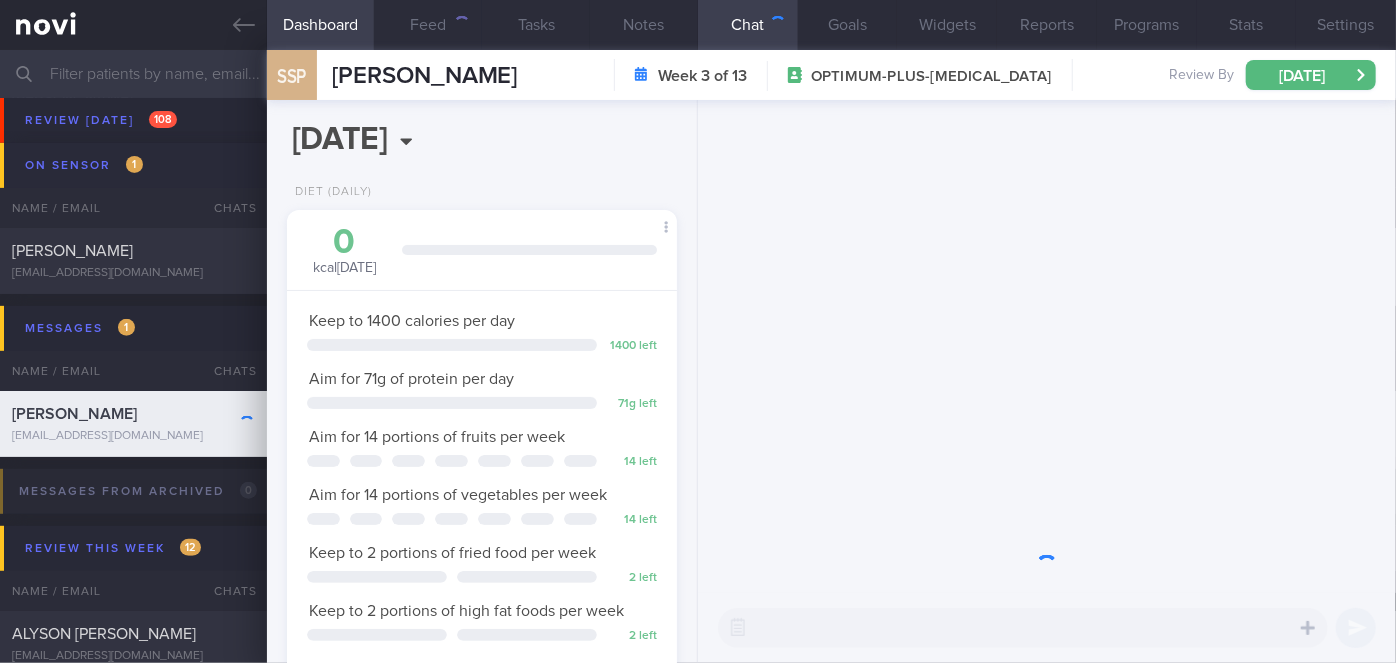 scroll, scrollTop: 999800, scrollLeft: 999658, axis: both 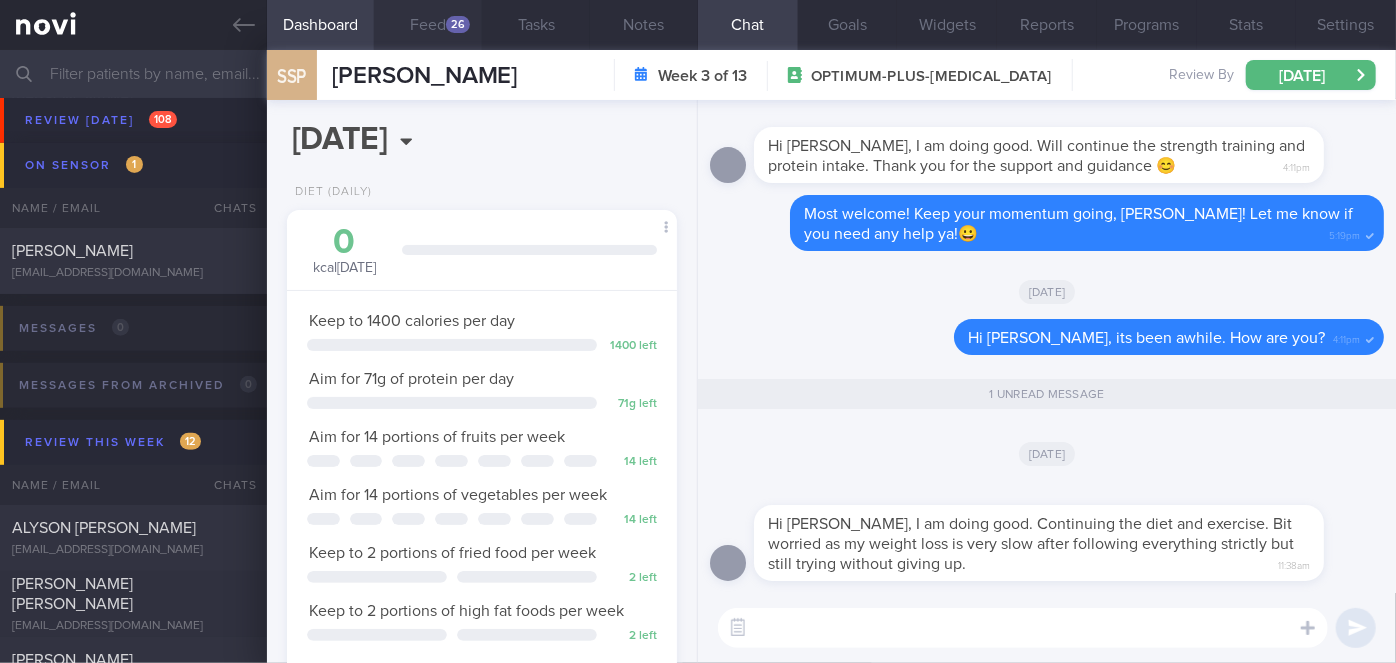 click on "26" at bounding box center [458, 24] 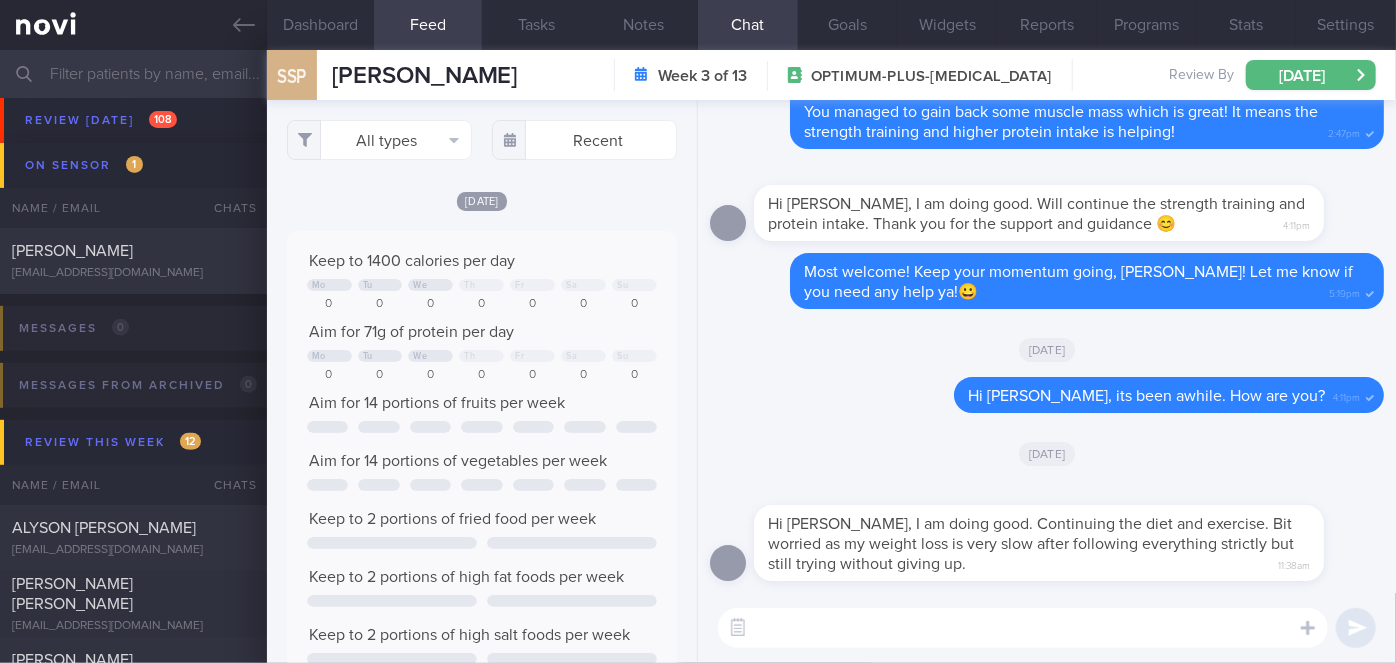 scroll, scrollTop: 999912, scrollLeft: 999648, axis: both 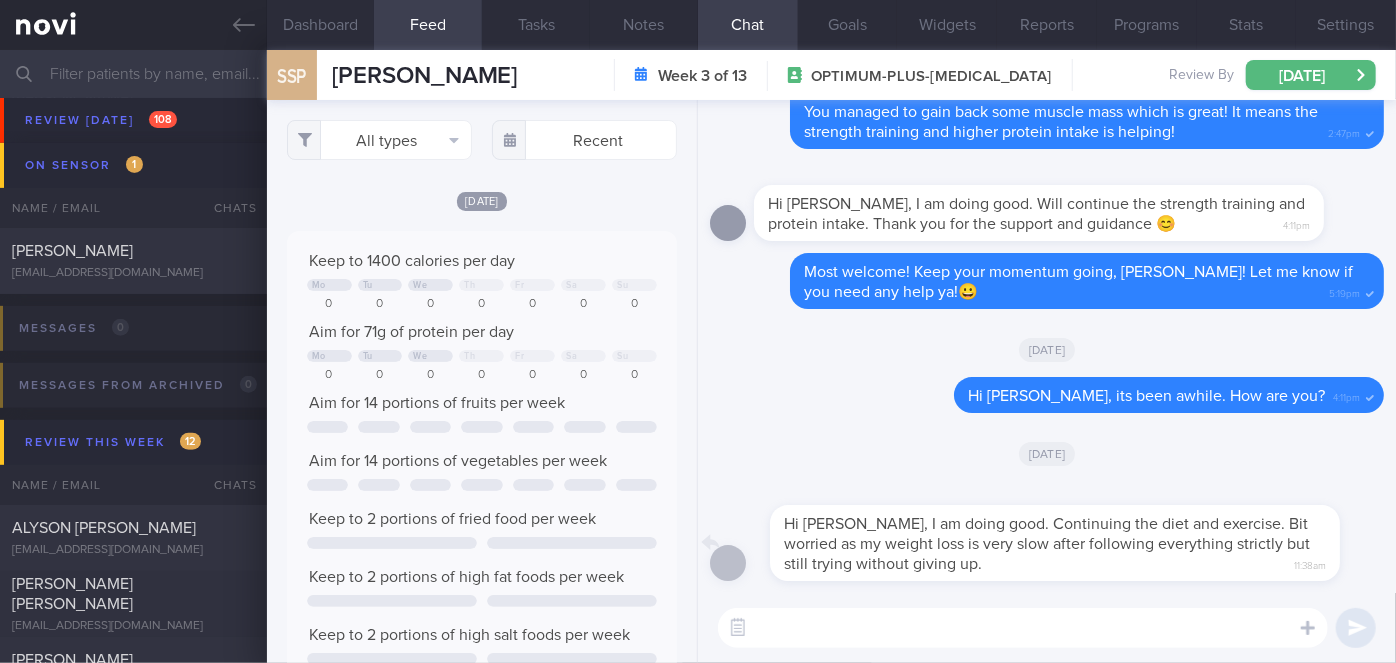 drag, startPoint x: 956, startPoint y: 571, endPoint x: 1222, endPoint y: 563, distance: 266.12027 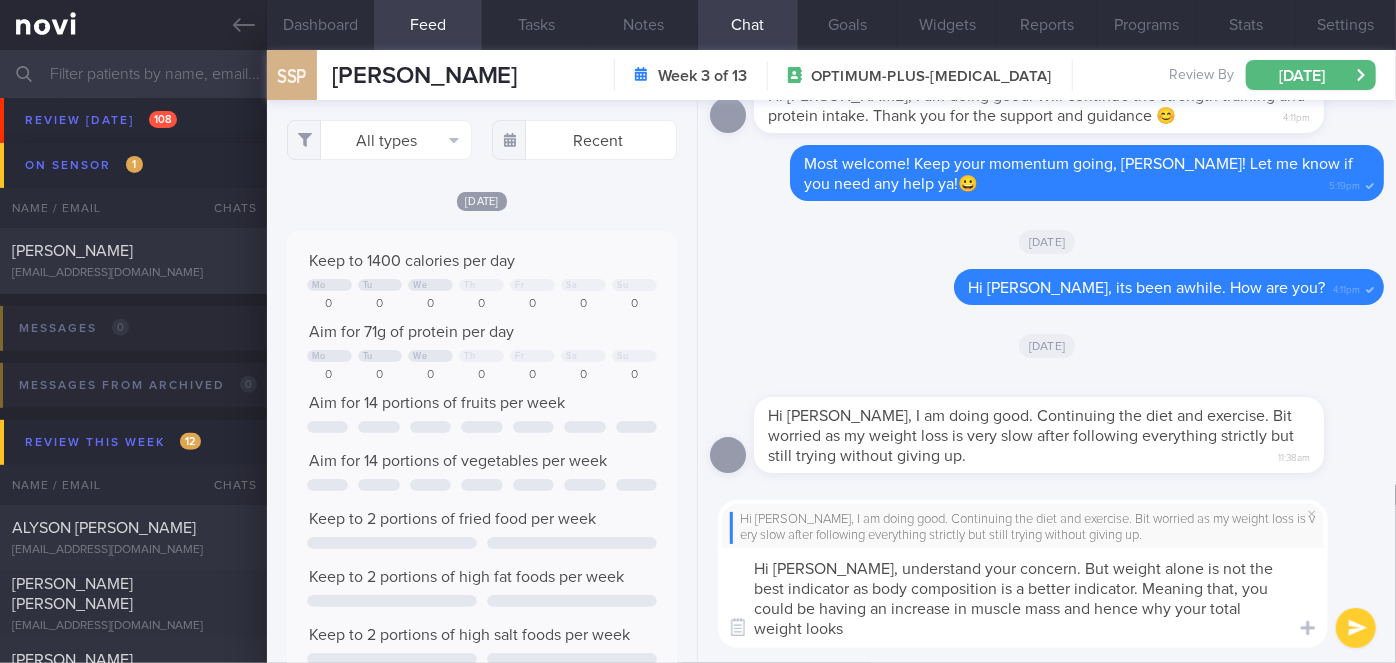scroll, scrollTop: 0, scrollLeft: 0, axis: both 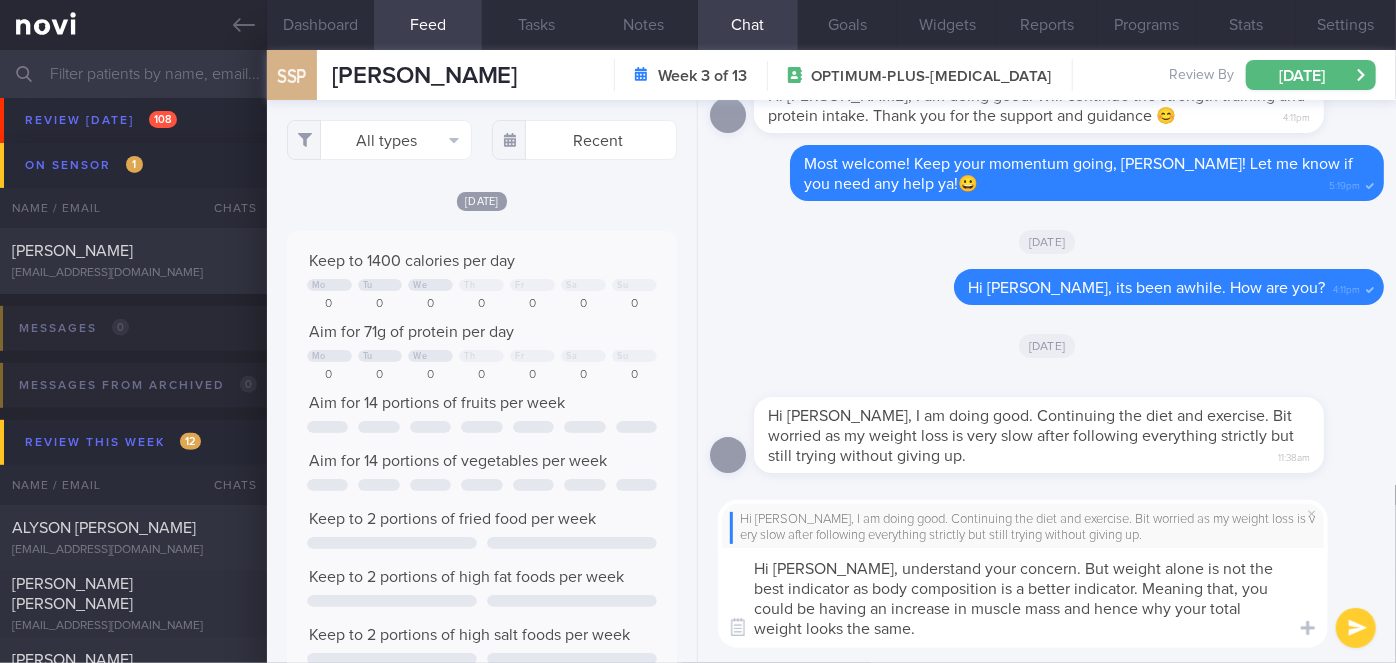 type on "Hi [PERSON_NAME], understand your concern. But weight alone is not the best indicator as body composition is a better indicator. Meaning that, you could be having an increase in muscle mass and hence why your total weight looks the same." 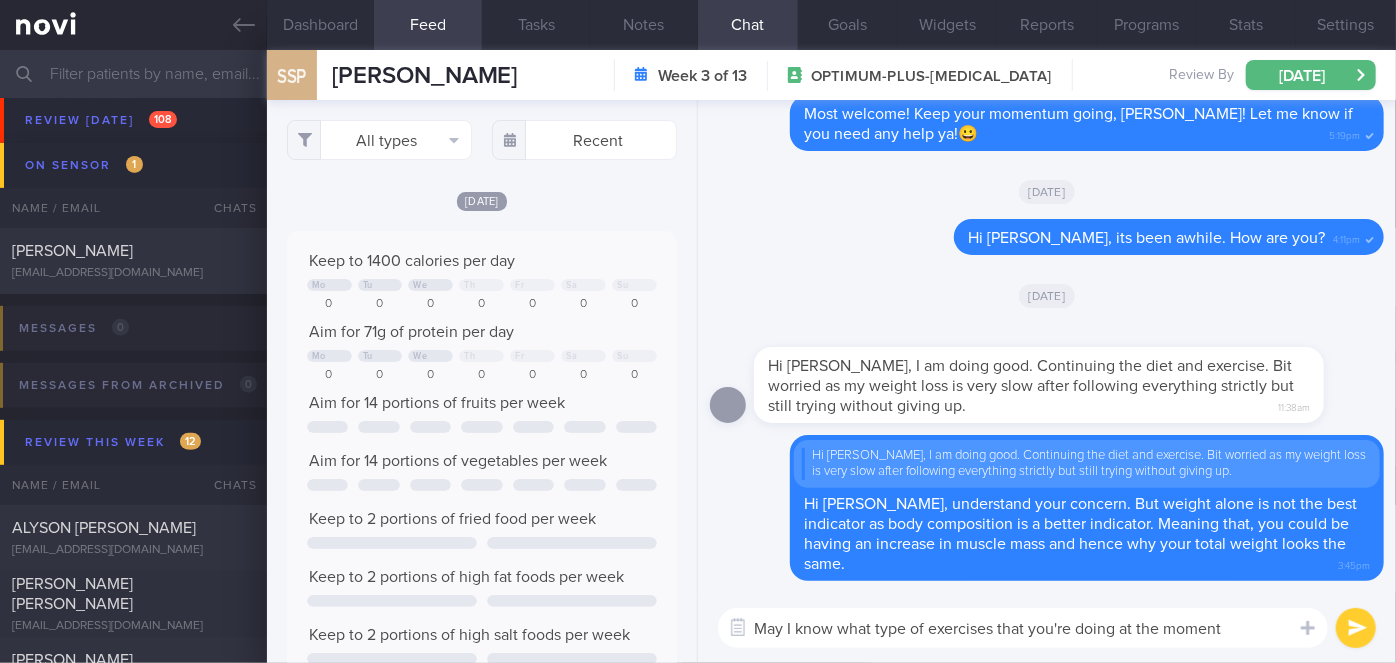 type on "May I know what type of exercises that you're doing at the moment?" 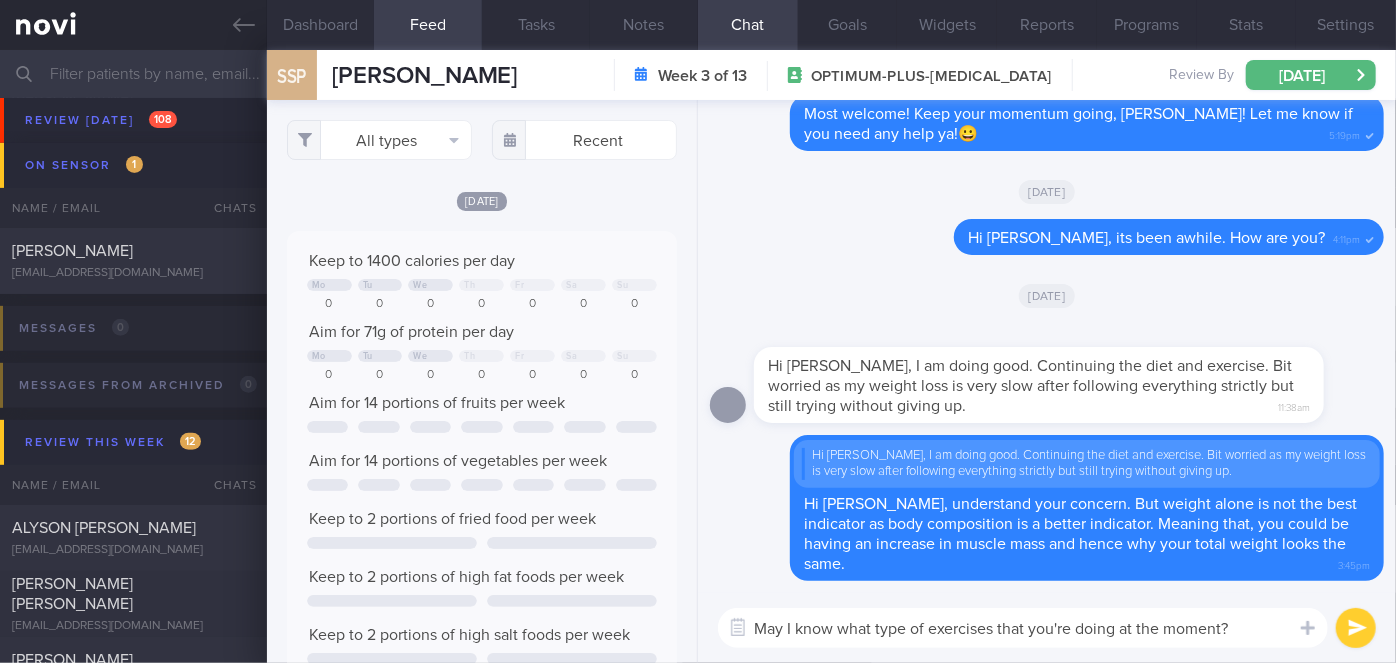 type 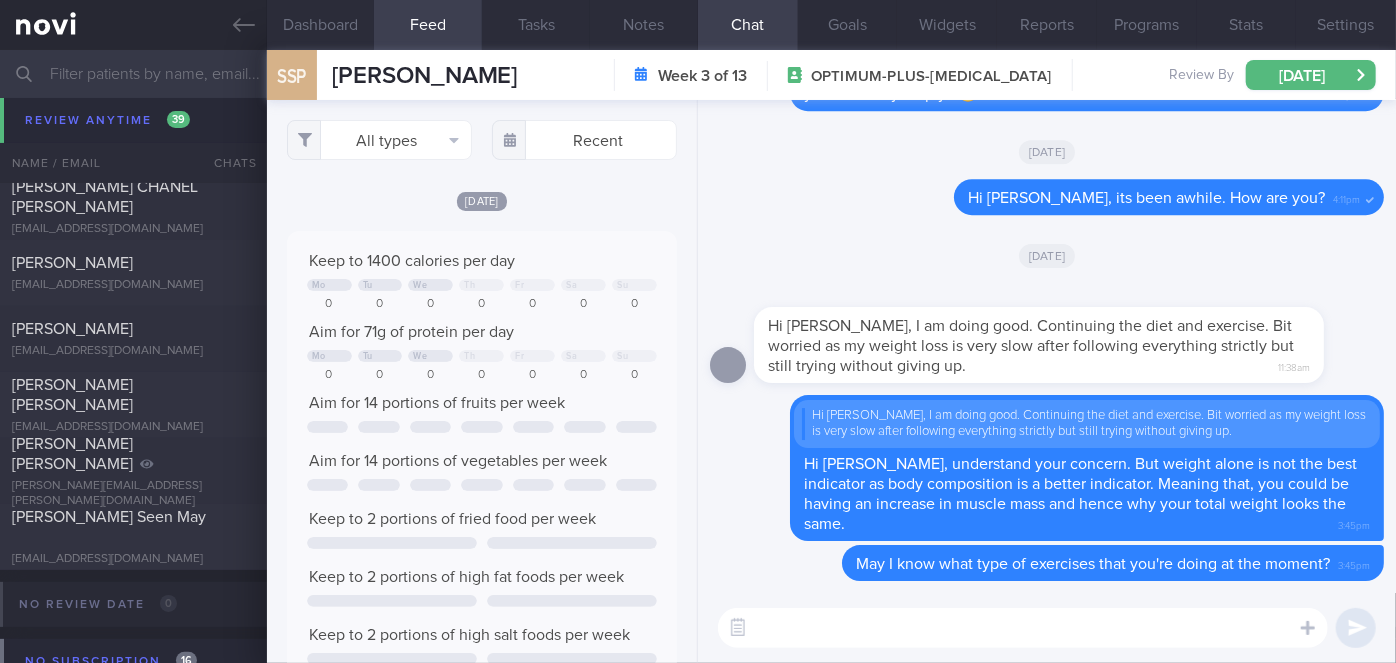 scroll, scrollTop: 14671, scrollLeft: 0, axis: vertical 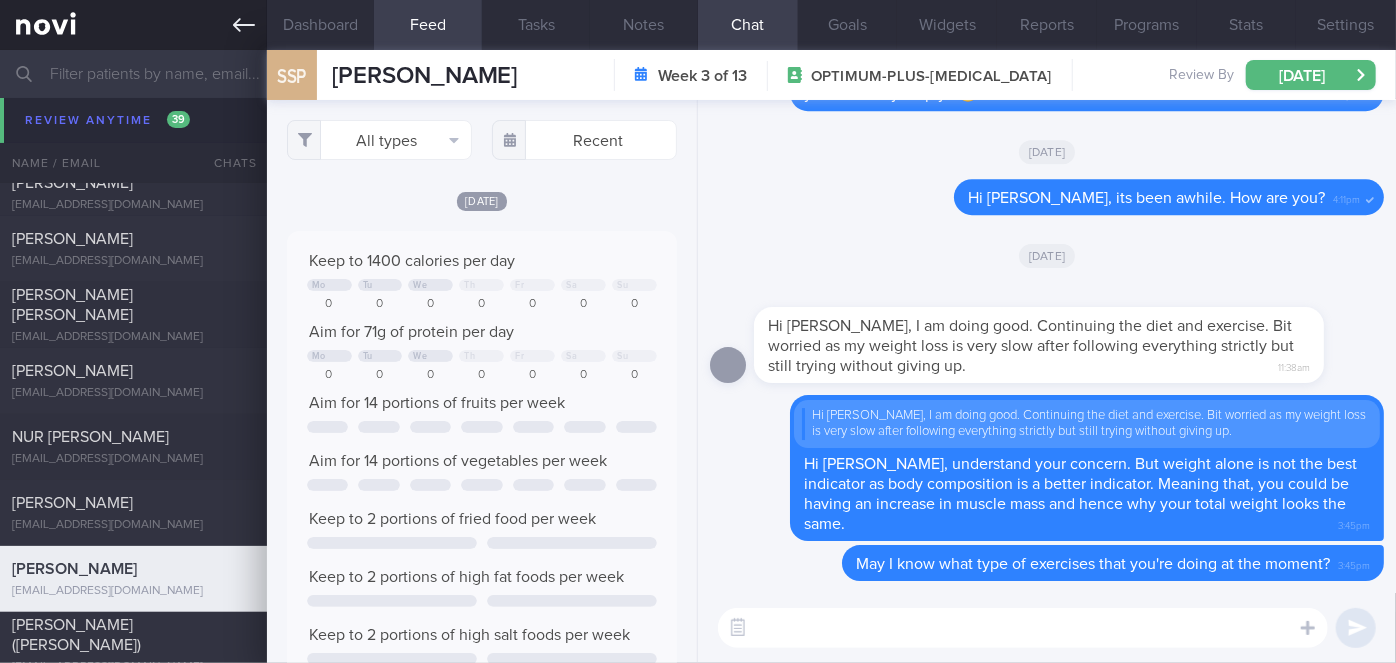 click 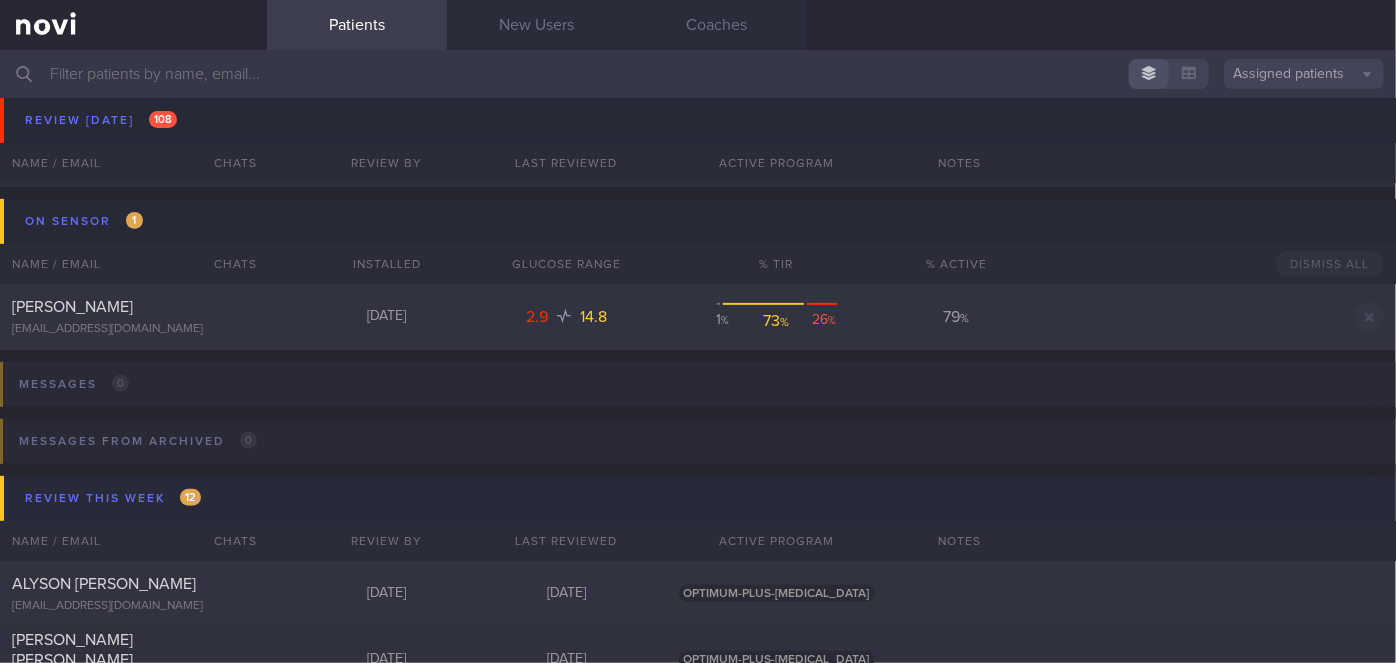 scroll, scrollTop: 11762, scrollLeft: 0, axis: vertical 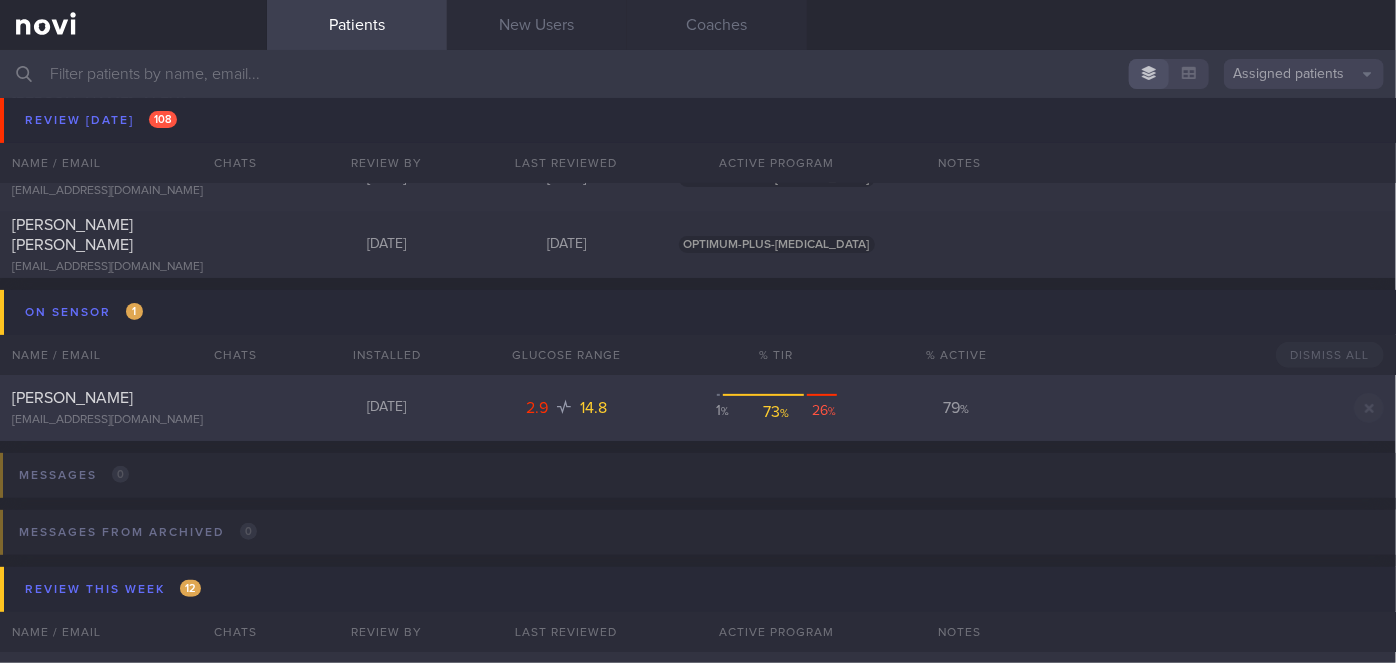 click on "[EMAIL_ADDRESS][DOMAIN_NAME]" at bounding box center (133, 420) 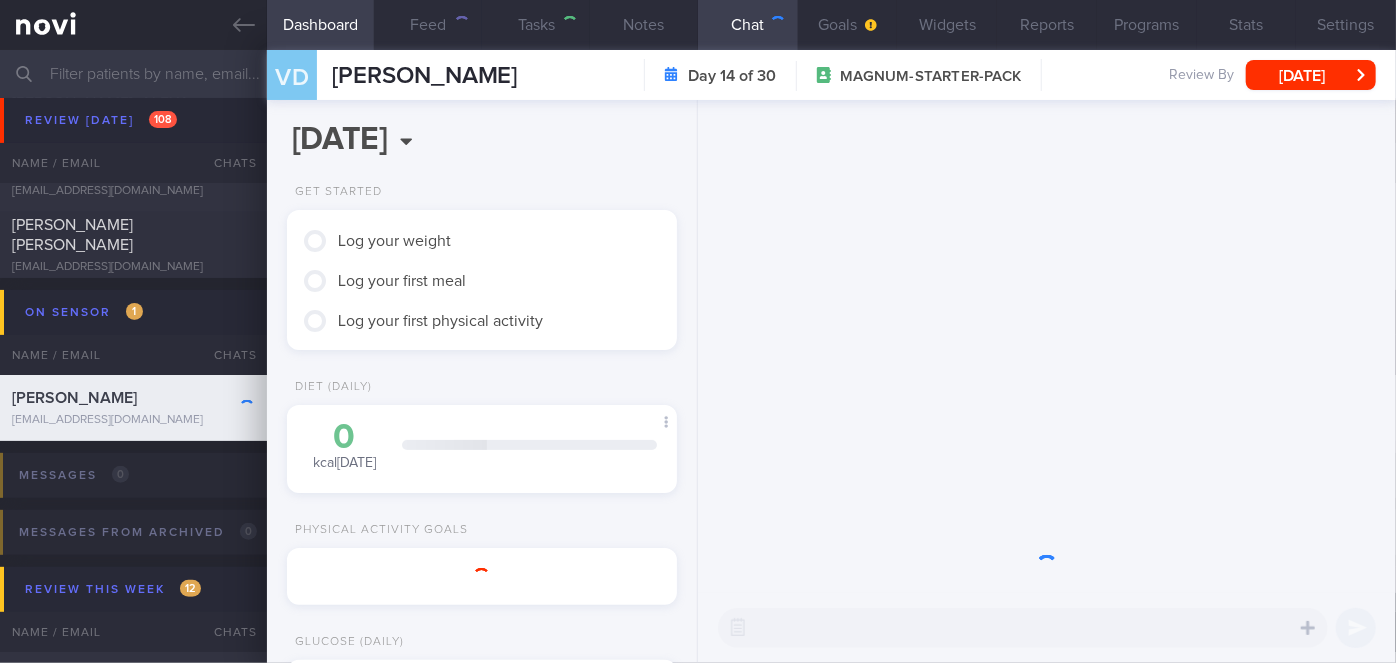 scroll, scrollTop: 0, scrollLeft: 0, axis: both 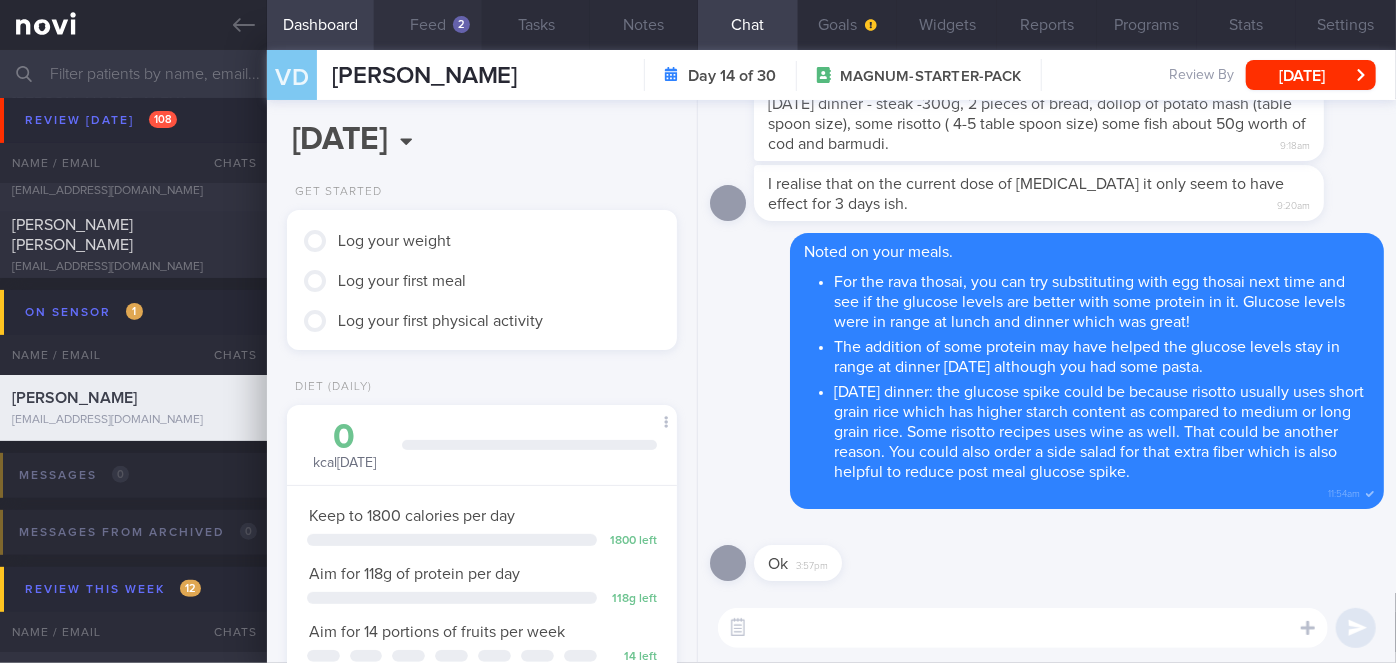 click on "Feed
2" at bounding box center (428, 25) 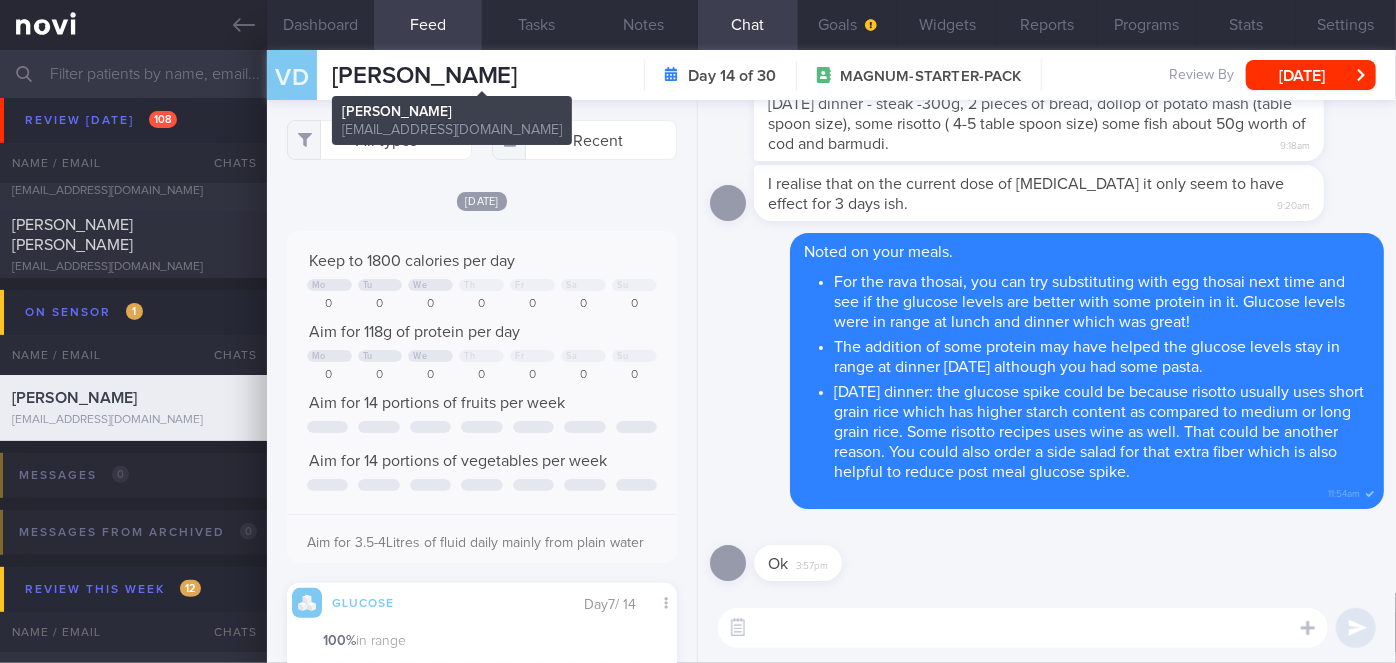 scroll, scrollTop: 999752, scrollLeft: 999640, axis: both 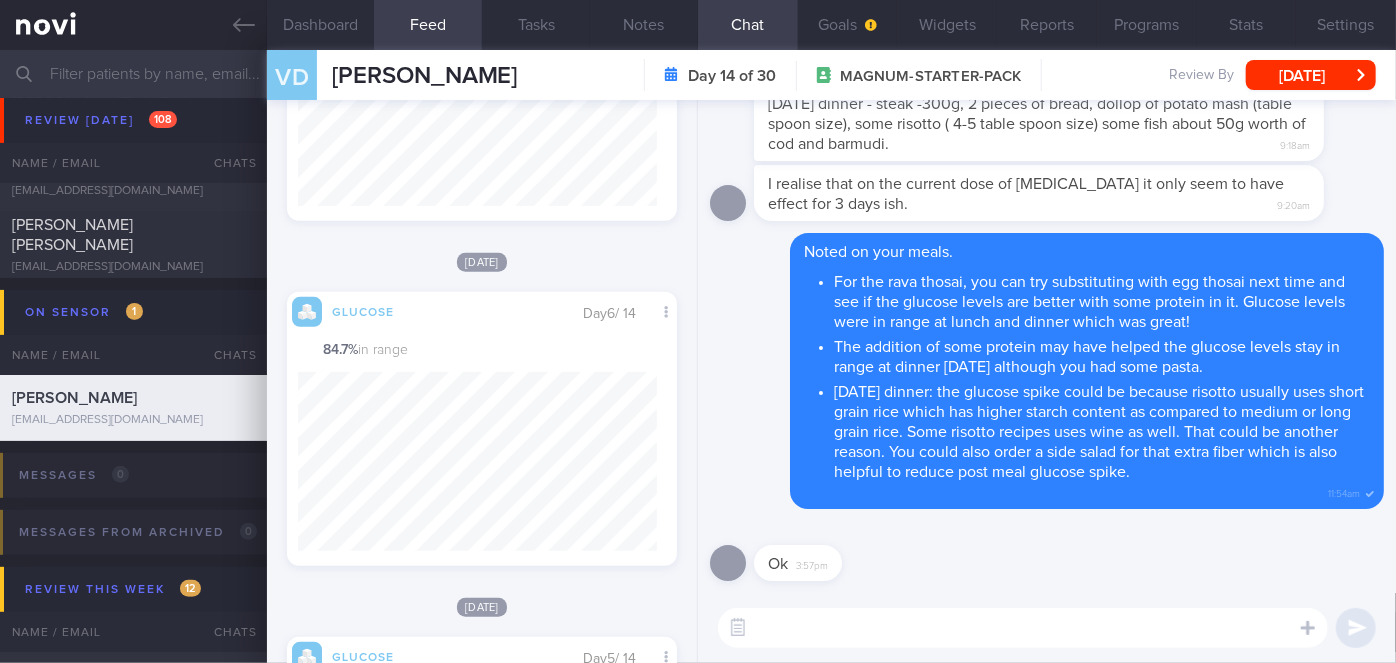 click at bounding box center [1023, 628] 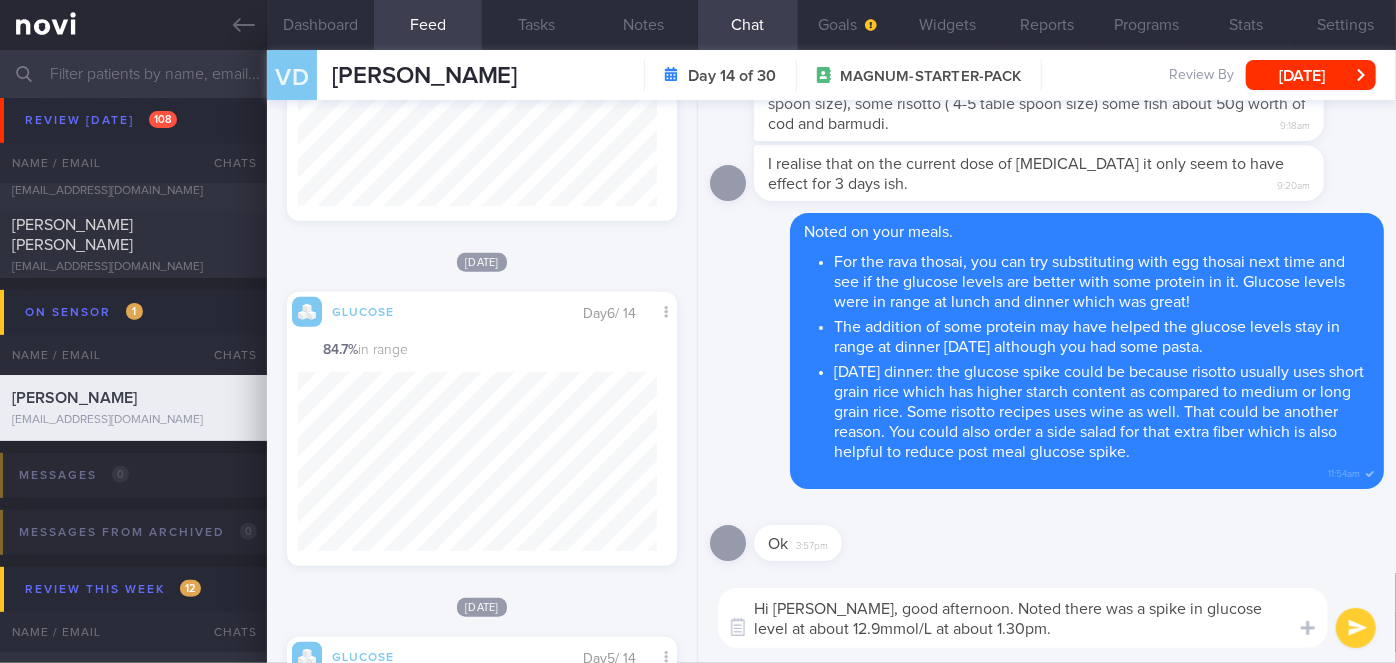 click on "Hi [PERSON_NAME], good afternoon. Noted there was a spike in glucose level at about 12.9mmol/L at about 1.30pm. Hi [PERSON_NAME], good afternoon. Noted there was a spike in glucose level at about 12.9mmol/L at about 1.30pm.  ​
Hi [PERSON_NAME], good afternoon. Noted there was a spike in glucose level at about 12.9mmol/L at about 1.30pm.  ​" at bounding box center [1047, 618] 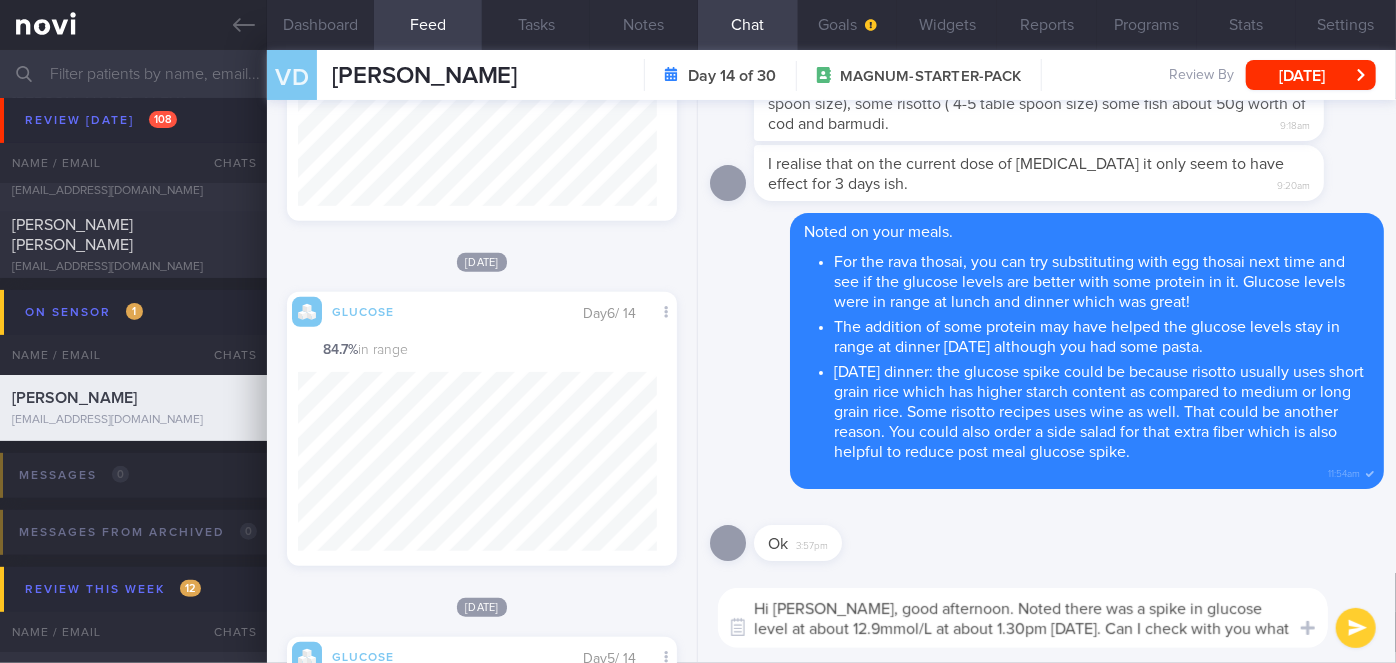 scroll, scrollTop: 0, scrollLeft: 0, axis: both 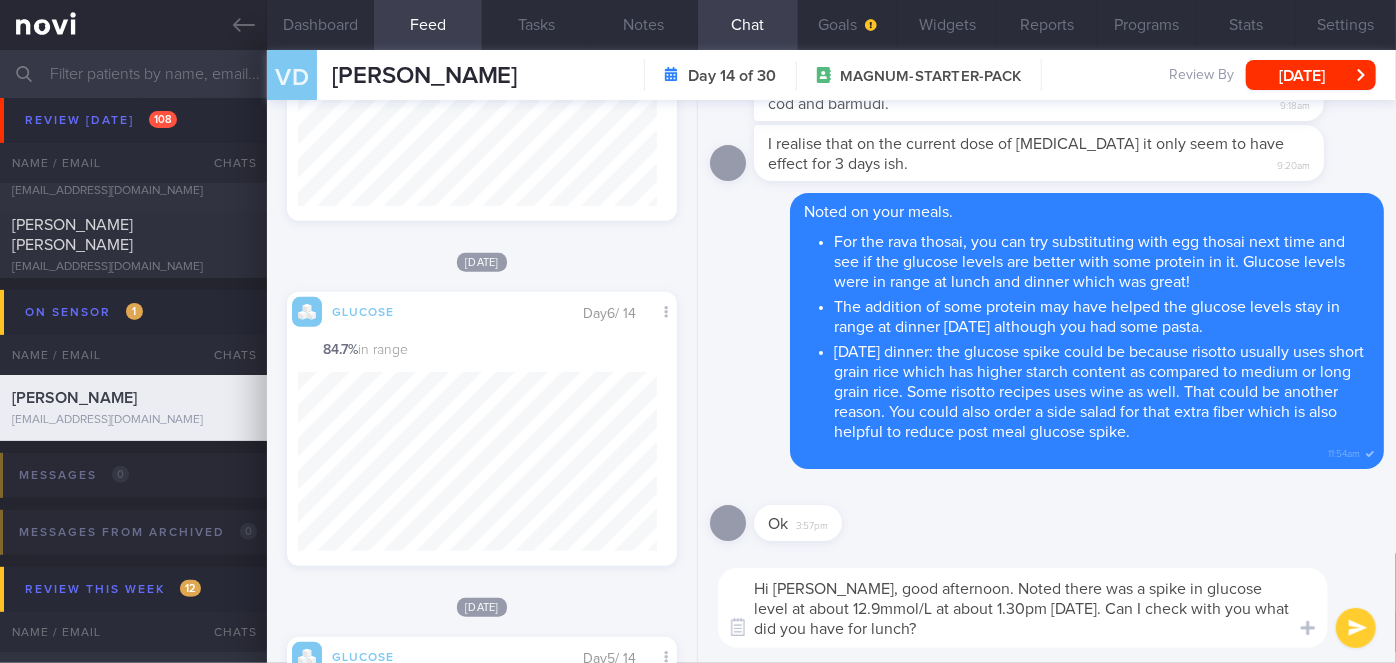 click on "Hi [PERSON_NAME], good afternoon. Noted there was a spike in glucose level at about 12.9mmol/L at about 1.30pm [DATE]. Can I check with you what did you have for lunch?" at bounding box center (1023, 608) 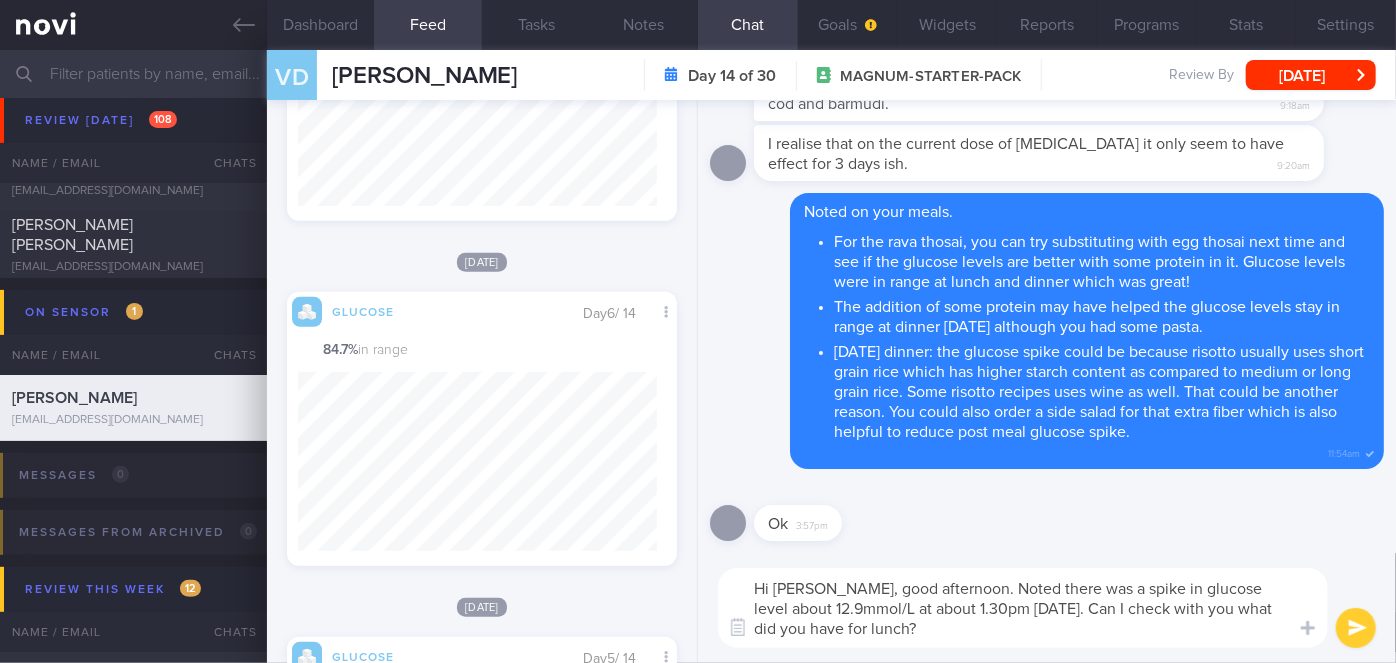 click on "Hi [PERSON_NAME], good afternoon. Noted there was a spike in glucose level about 12.9mmol/L at about 1.30pm [DATE]. Can I check with you what did you have for lunch?" at bounding box center (1023, 608) 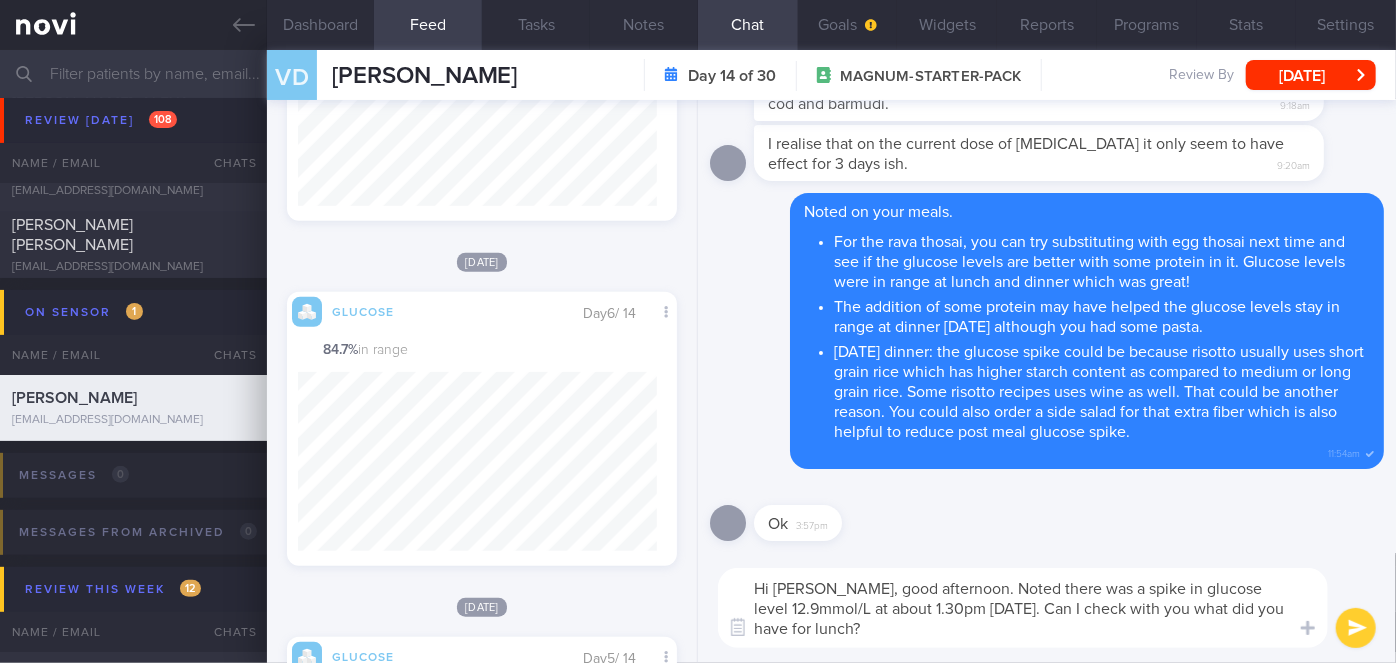 click on "Hi [PERSON_NAME], good afternoon. Noted there was a spike in glucose level 12.9mmol/L at about 1.30pm [DATE]. Can I check with you what did you have for lunch?" at bounding box center (1023, 608) 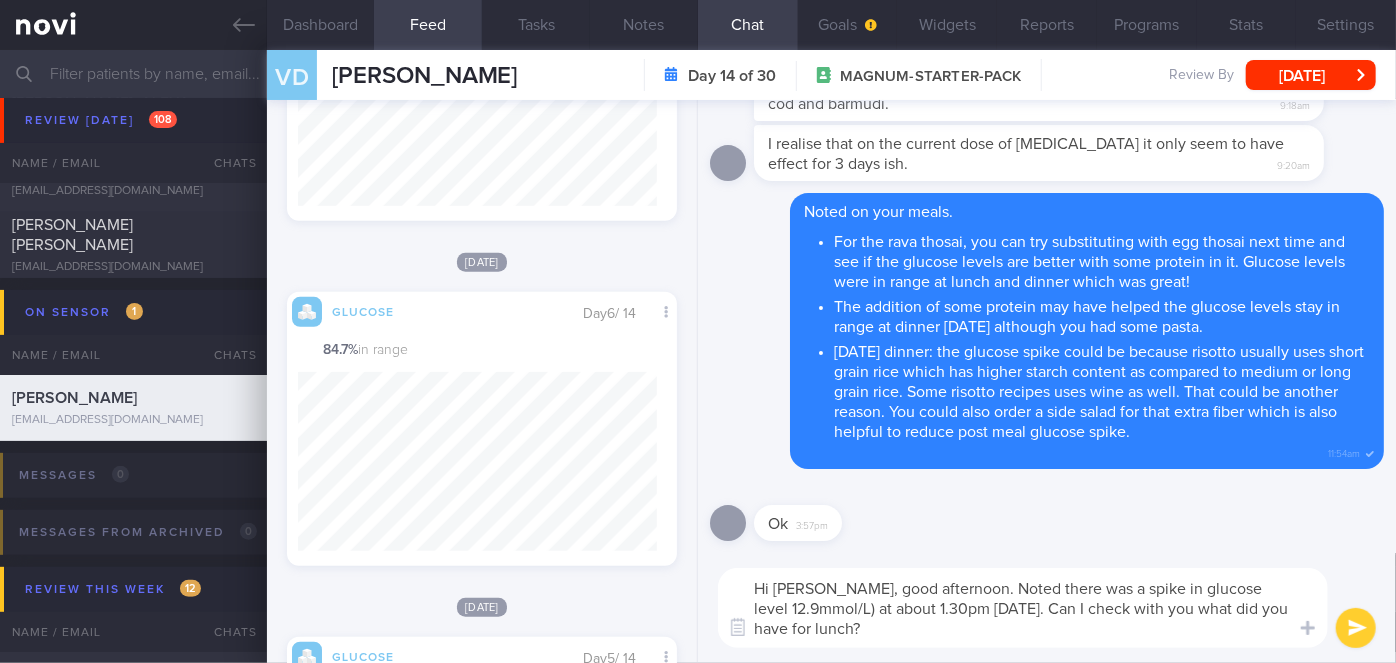 click on "Hi [PERSON_NAME], good afternoon. Noted there was a spike in glucose level 12.9mmol/L) at about 1.30pm [DATE]. Can I check with you what did you have for lunch?" at bounding box center (1023, 608) 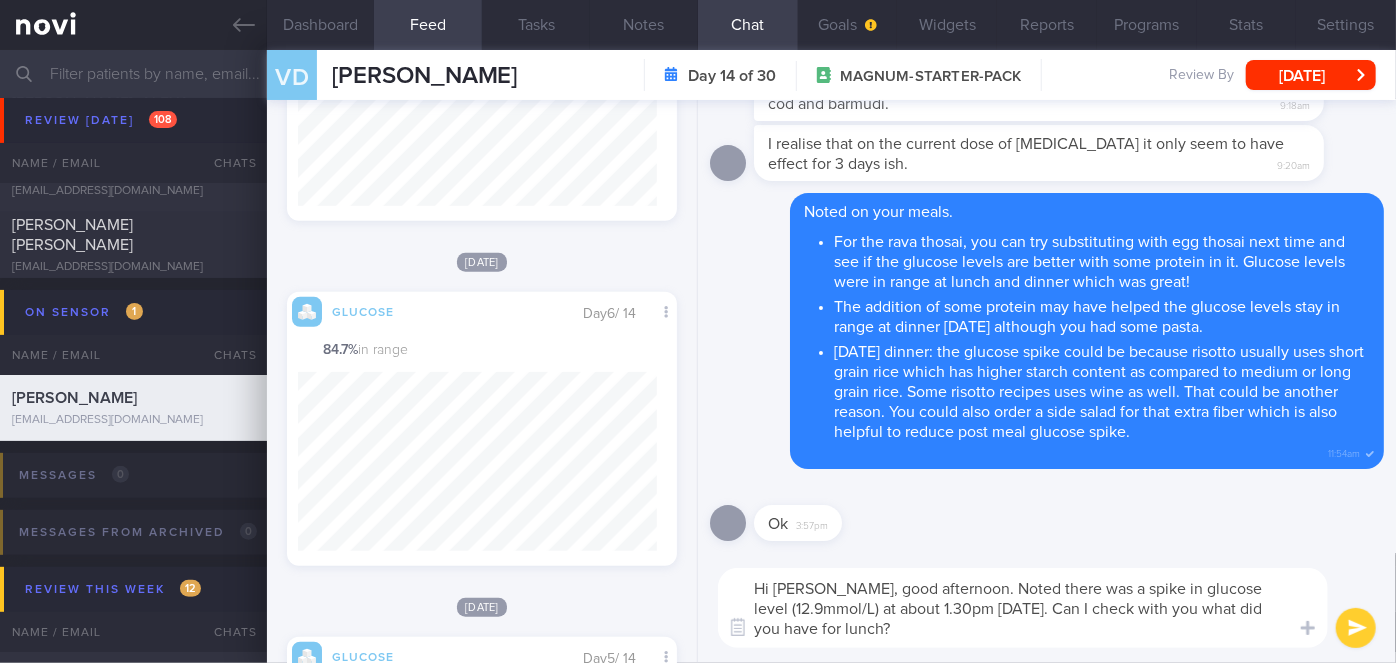 click on "Hi [PERSON_NAME], good afternoon. Noted there was a spike in glucose level (12.9mmol/L) at about 1.30pm [DATE]. Can I check with you what did you have for lunch?" at bounding box center [1023, 608] 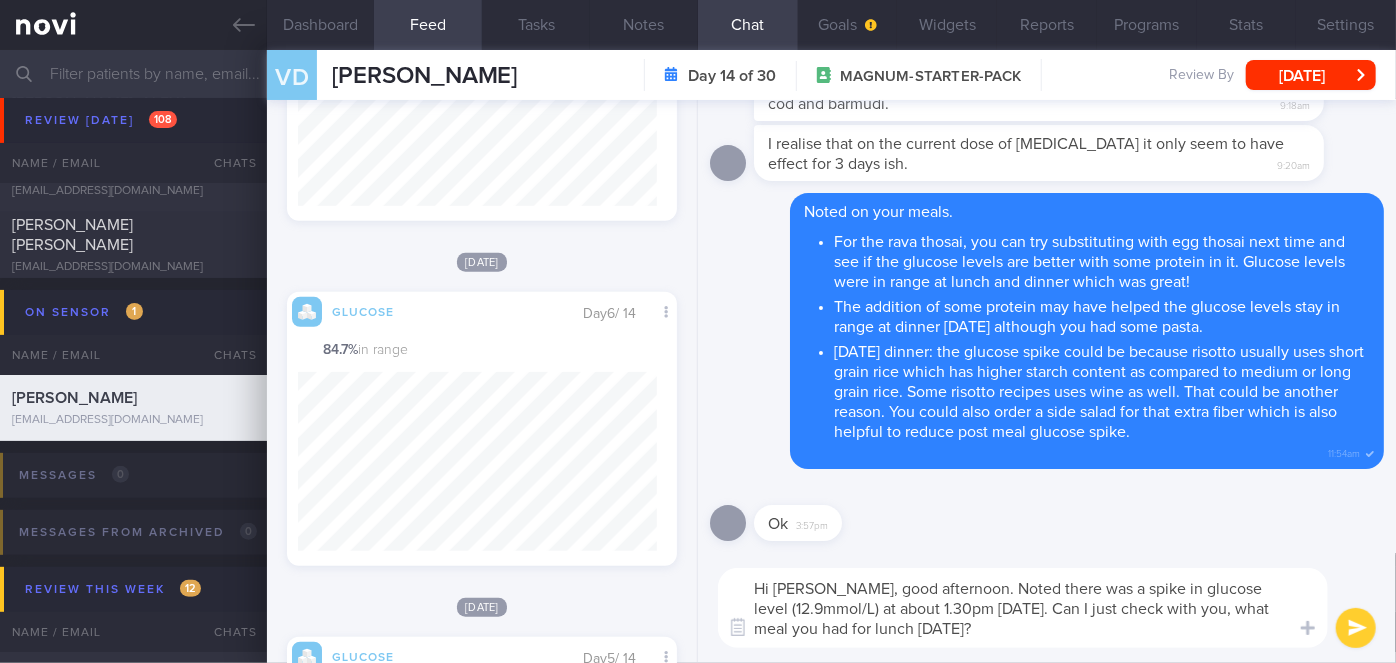 click on "Hi [PERSON_NAME], good afternoon. Noted there was a spike in glucose level (12.9mmol/L) at about 1.30pm [DATE]. Can I just check with you, what meal you had for lunch [DATE]?" at bounding box center (1023, 608) 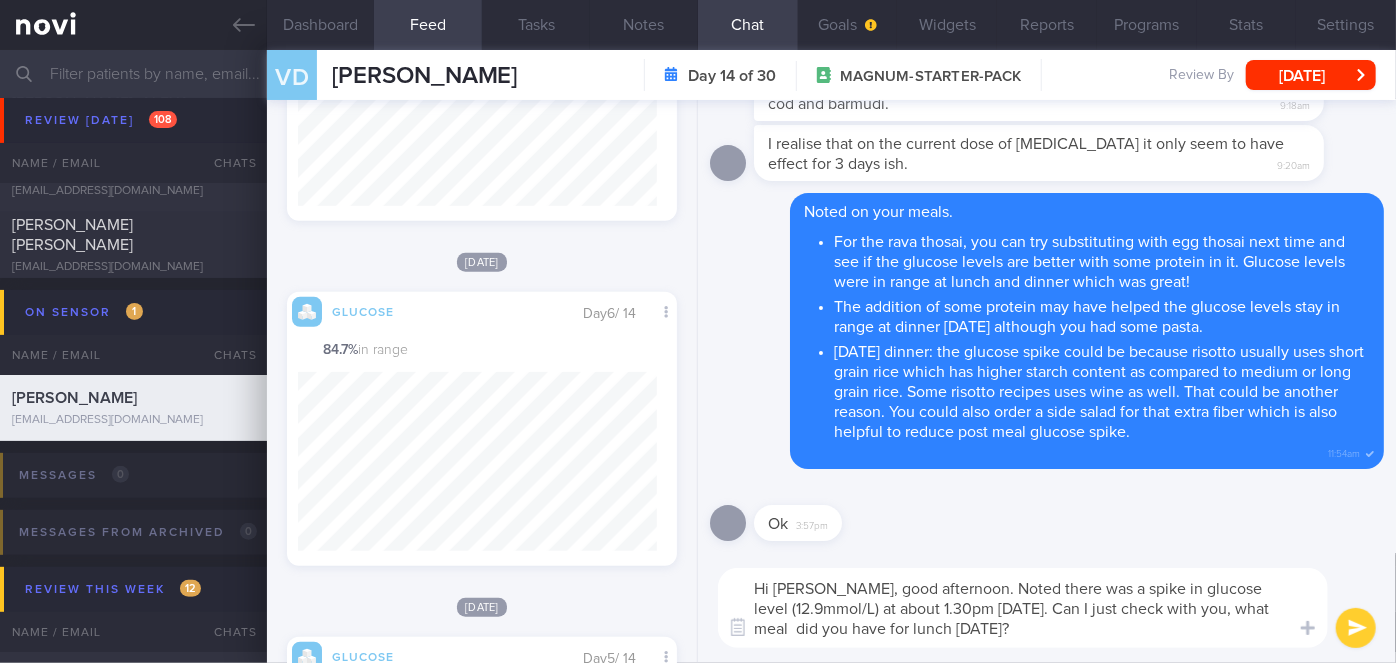 type on "Hi [PERSON_NAME], good afternoon. Noted there was a spike in glucose level (12.9mmol/L) at about 1.30pm [DATE]. Can I just check with you, what meal  did you have for lunch [DATE]?" 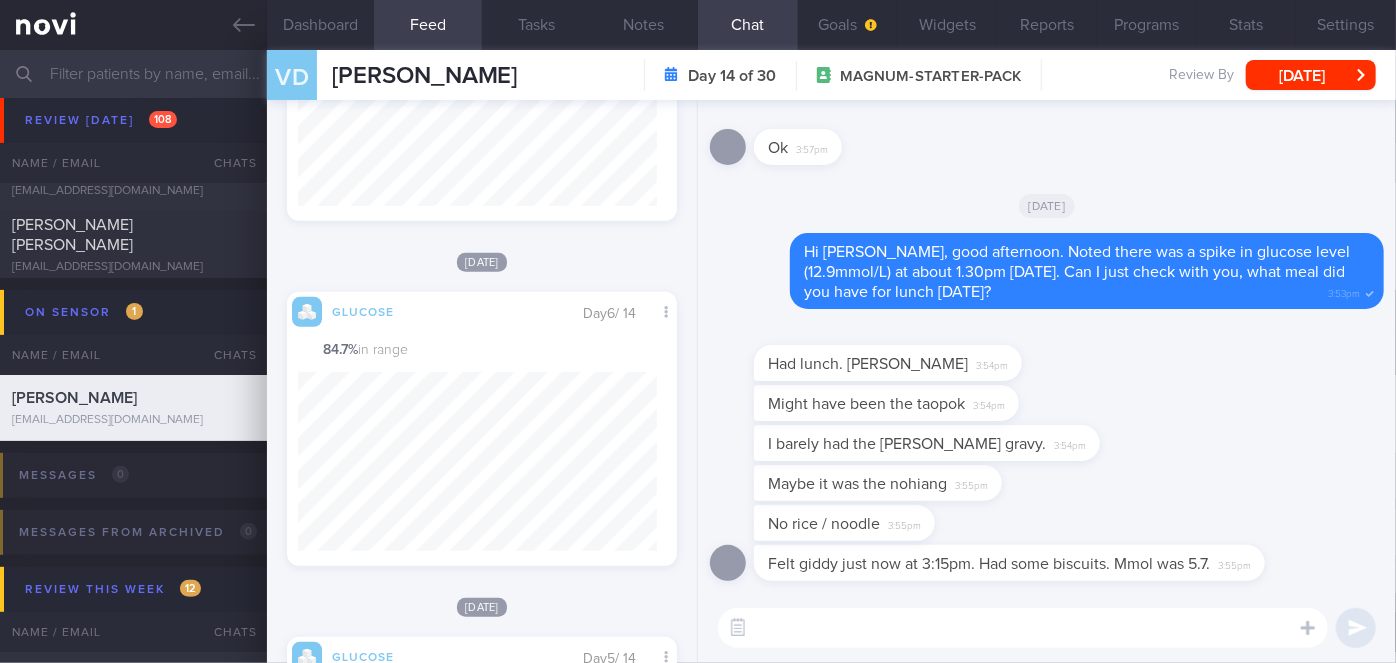 scroll, scrollTop: 363, scrollLeft: 0, axis: vertical 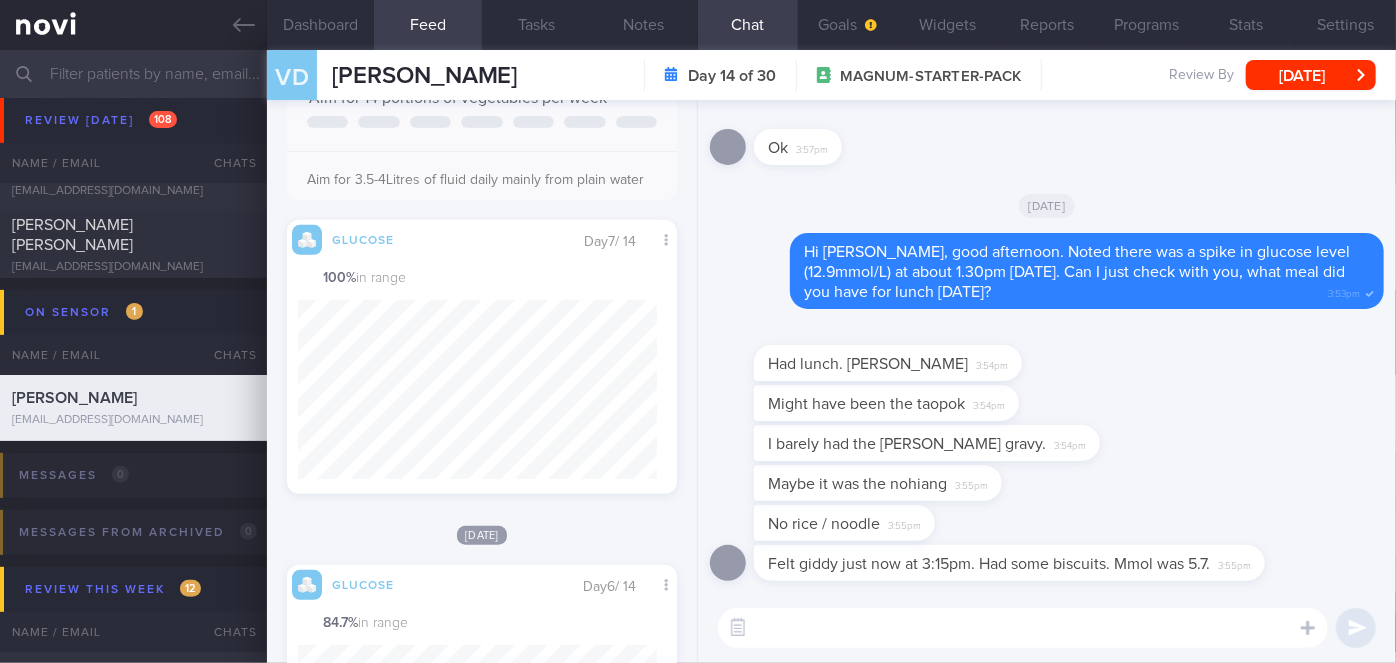 click at bounding box center (1023, 628) 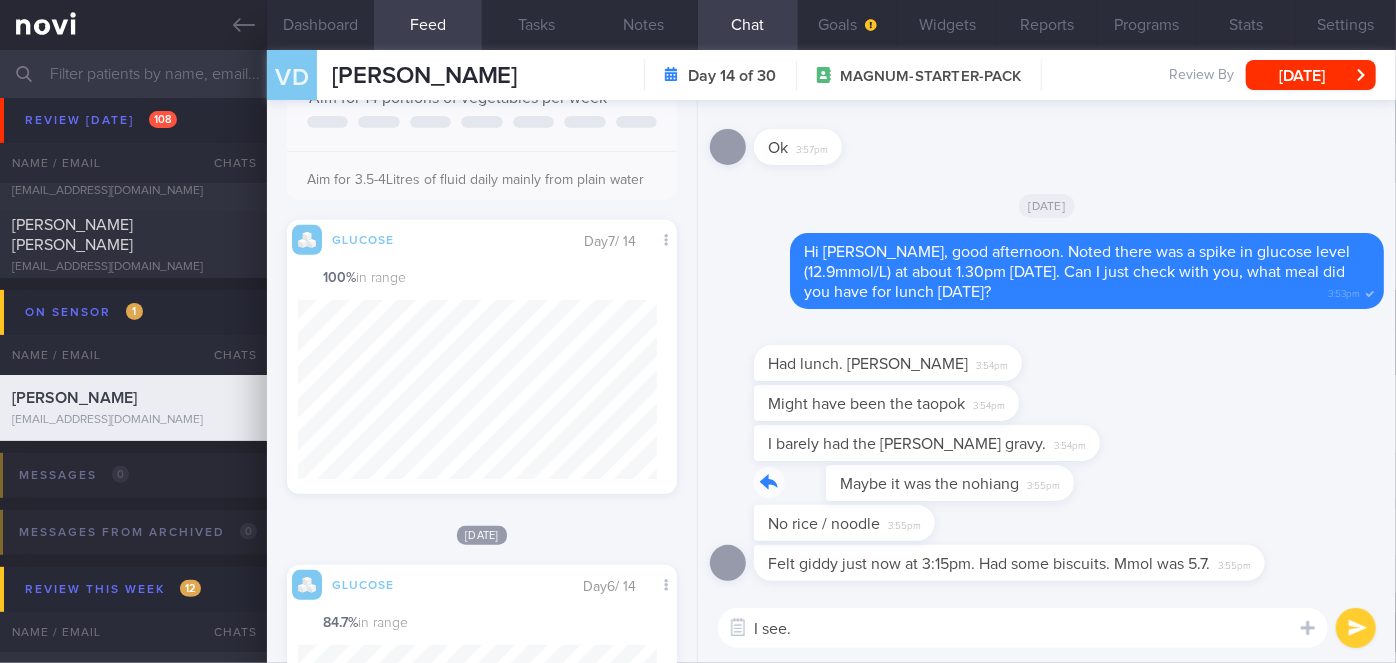drag, startPoint x: 945, startPoint y: 499, endPoint x: 1067, endPoint y: 499, distance: 122 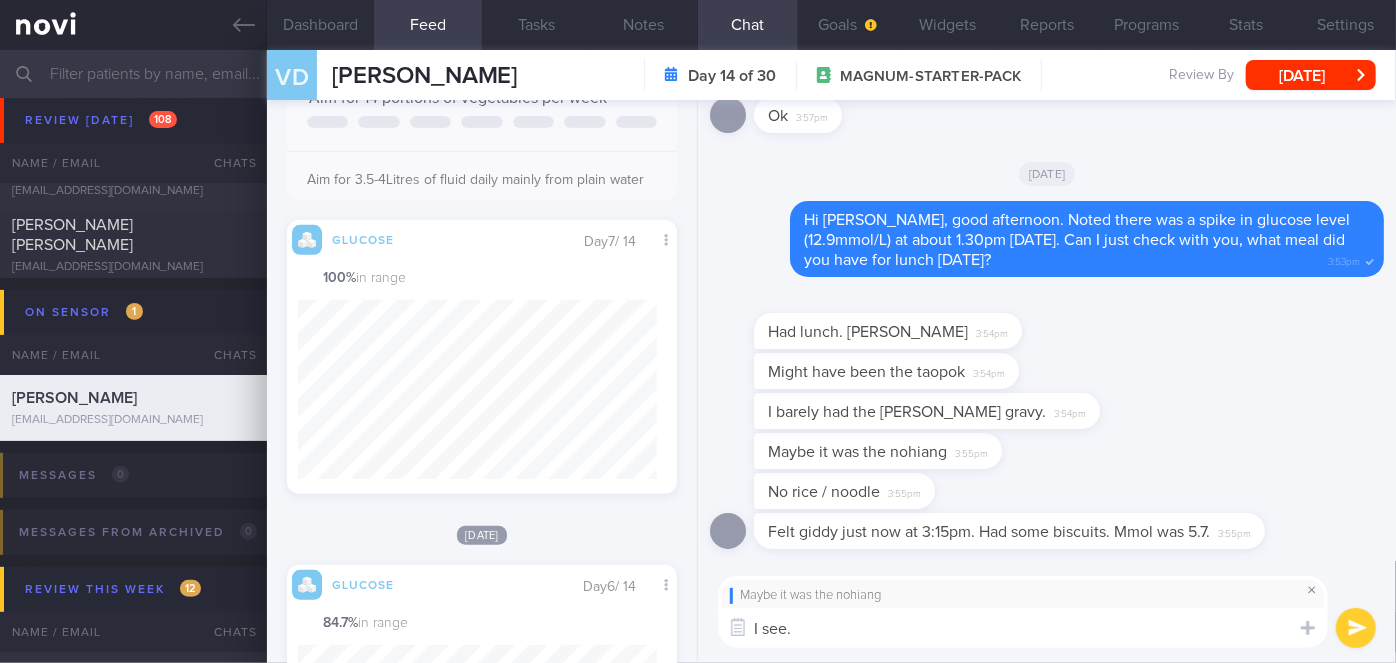 click at bounding box center (1312, 590) 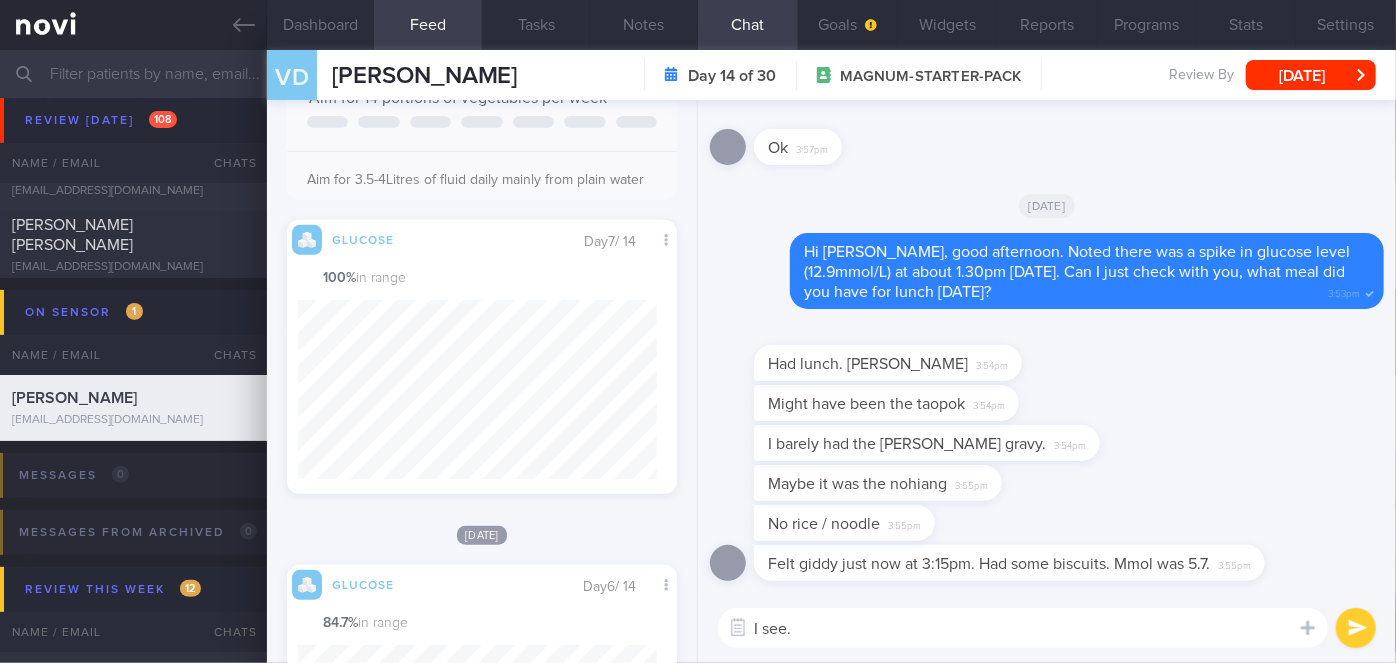 click on "I see." at bounding box center (1023, 628) 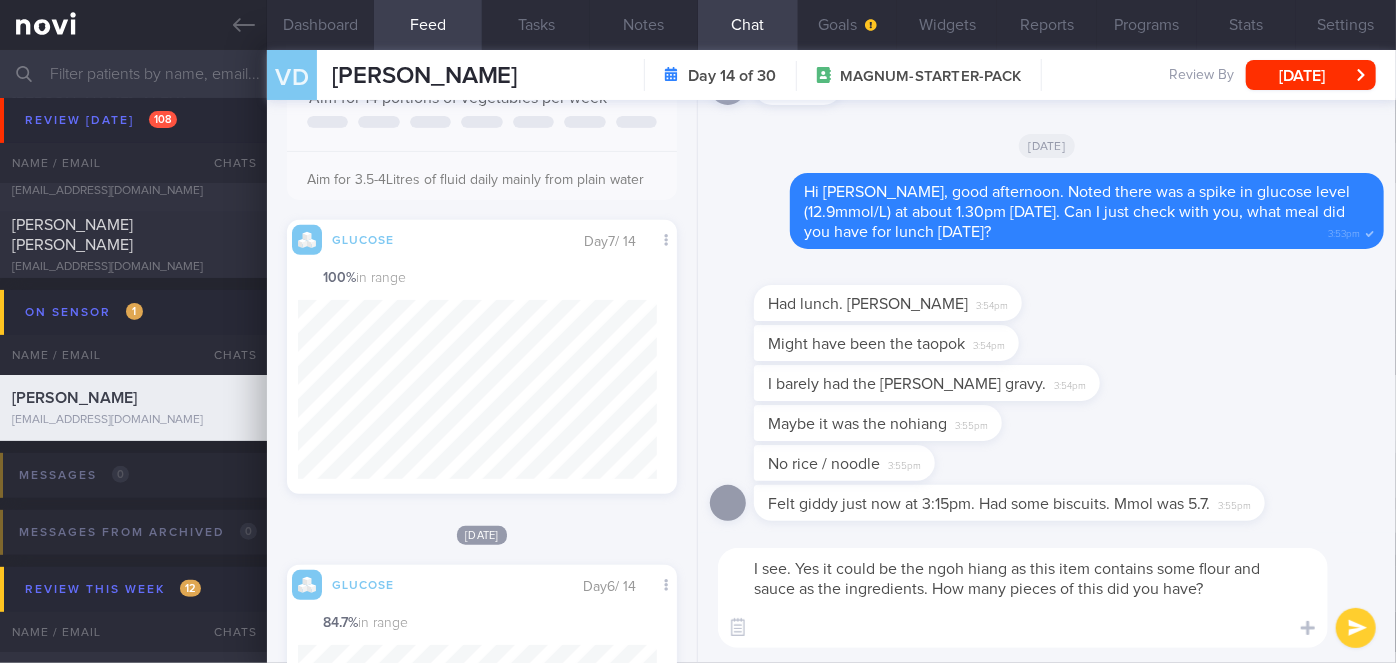 scroll, scrollTop: 0, scrollLeft: 0, axis: both 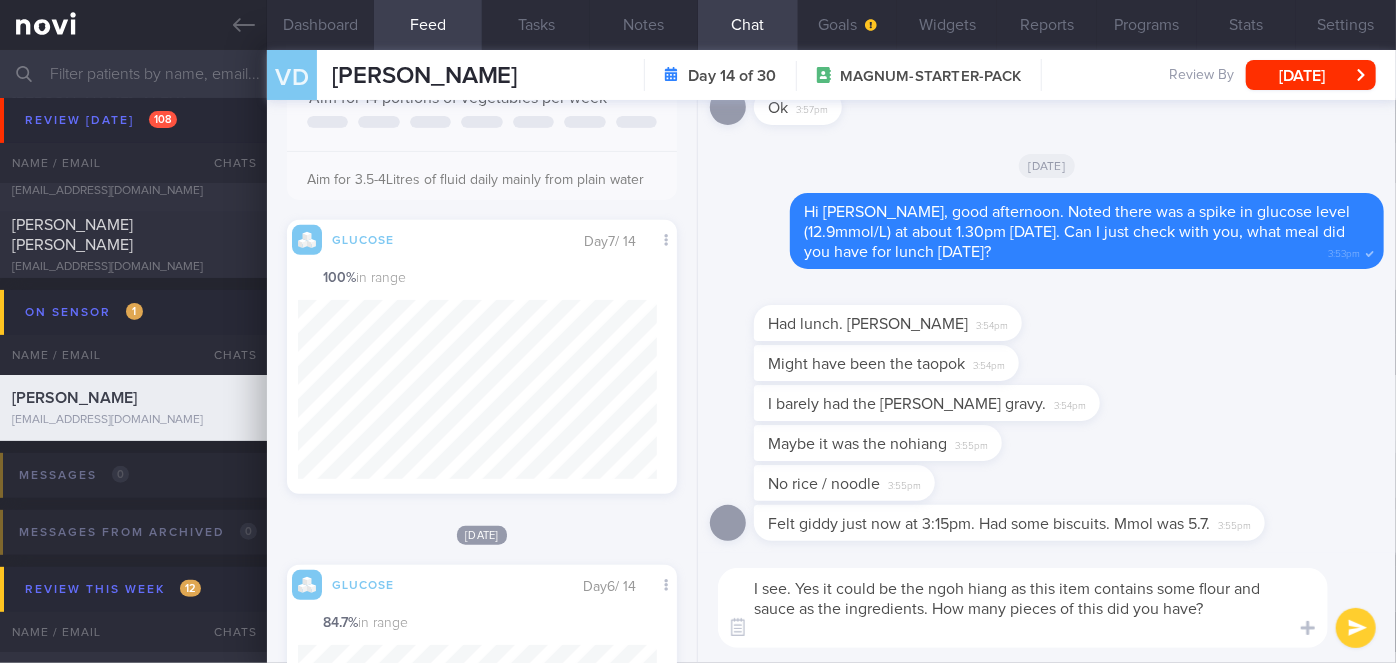click on "I see. Yes it could be the ngoh hiang as this item contains some flour and sauce as the ingredients. How many pieces of this did you have?" at bounding box center (1023, 608) 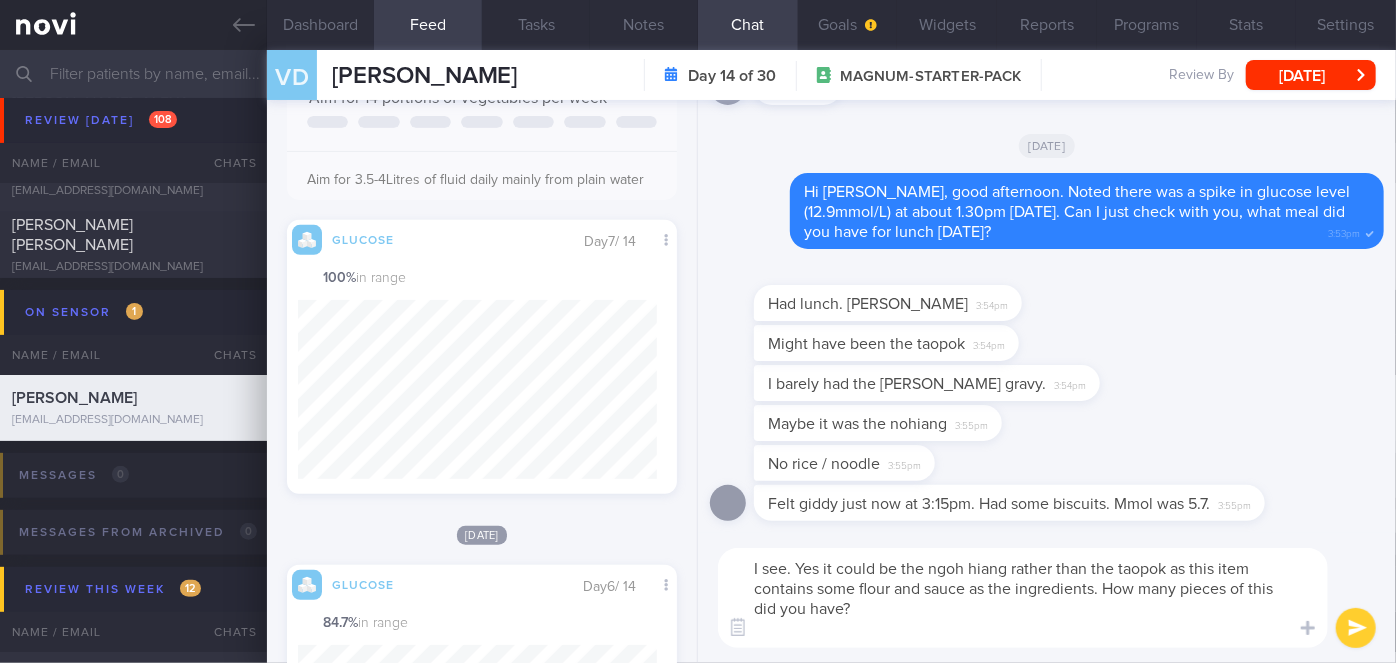 click on "I see. Yes it could be the ngoh hiang rather than the taopok as this item contains some flour and sauce as the ingredients. How many pieces of this did you have?" at bounding box center (1023, 598) 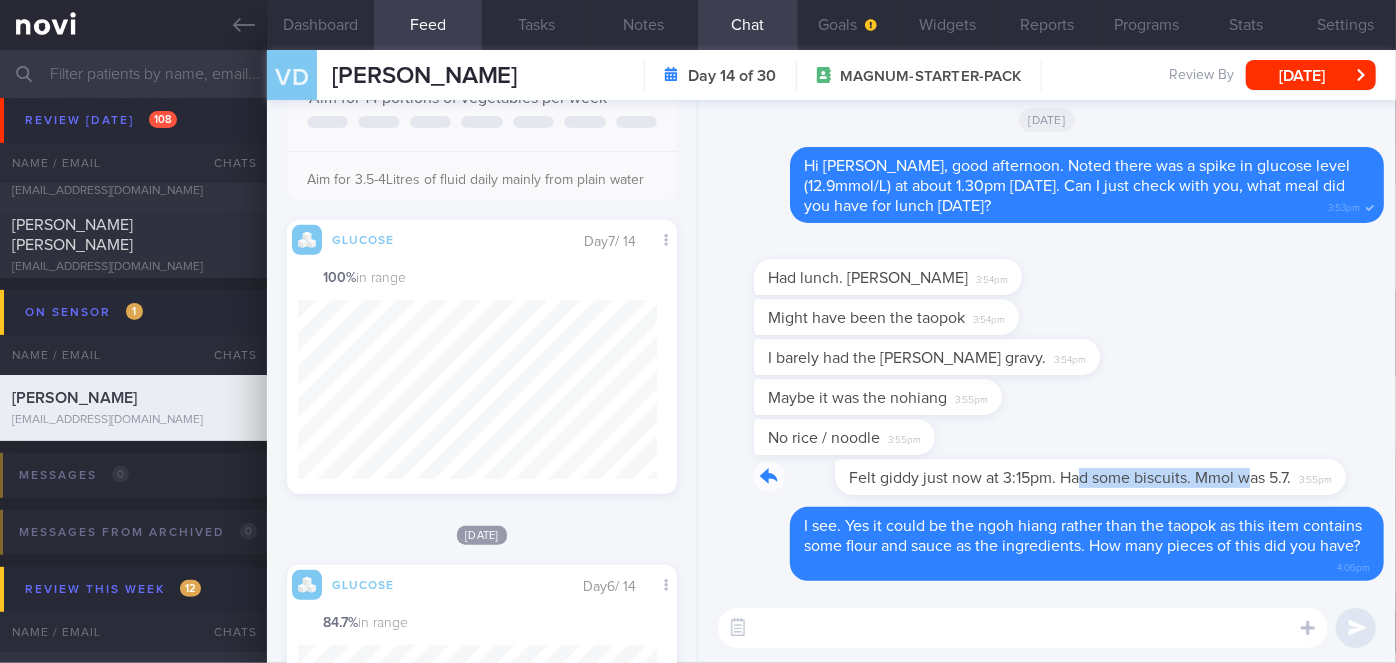 drag, startPoint x: 999, startPoint y: 489, endPoint x: 1166, endPoint y: 472, distance: 167.86304 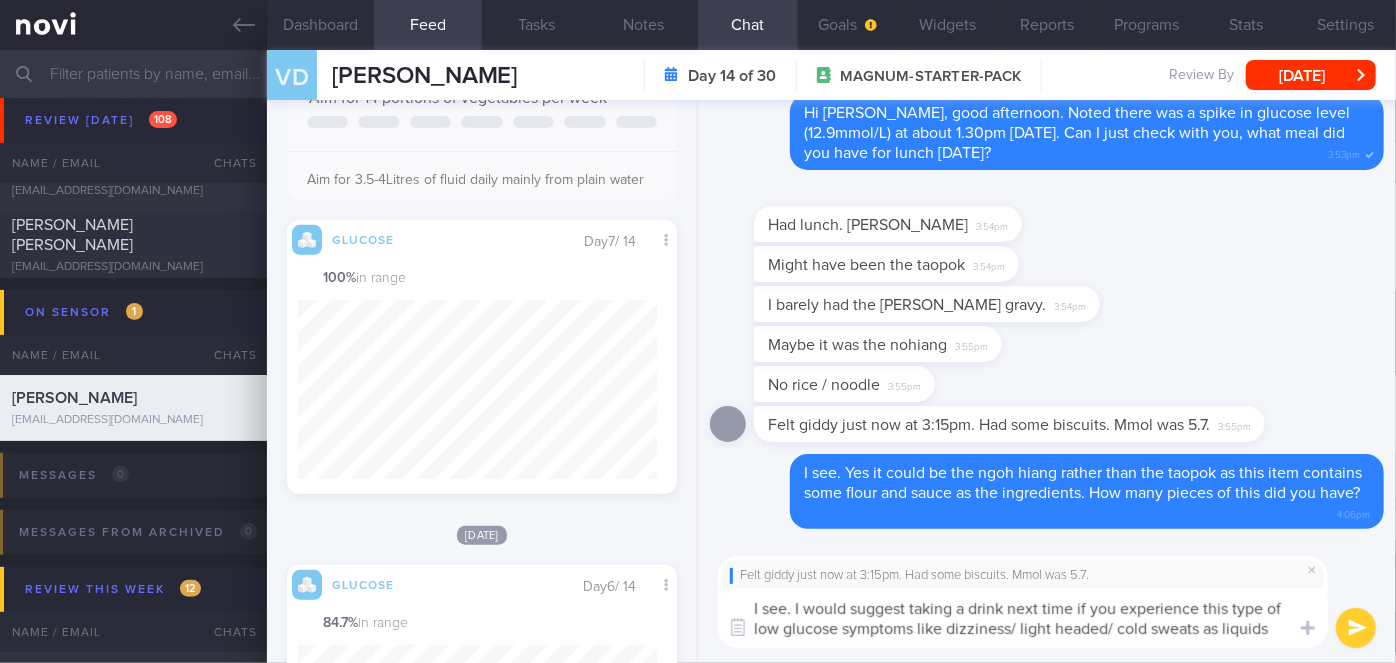scroll, scrollTop: 0, scrollLeft: 0, axis: both 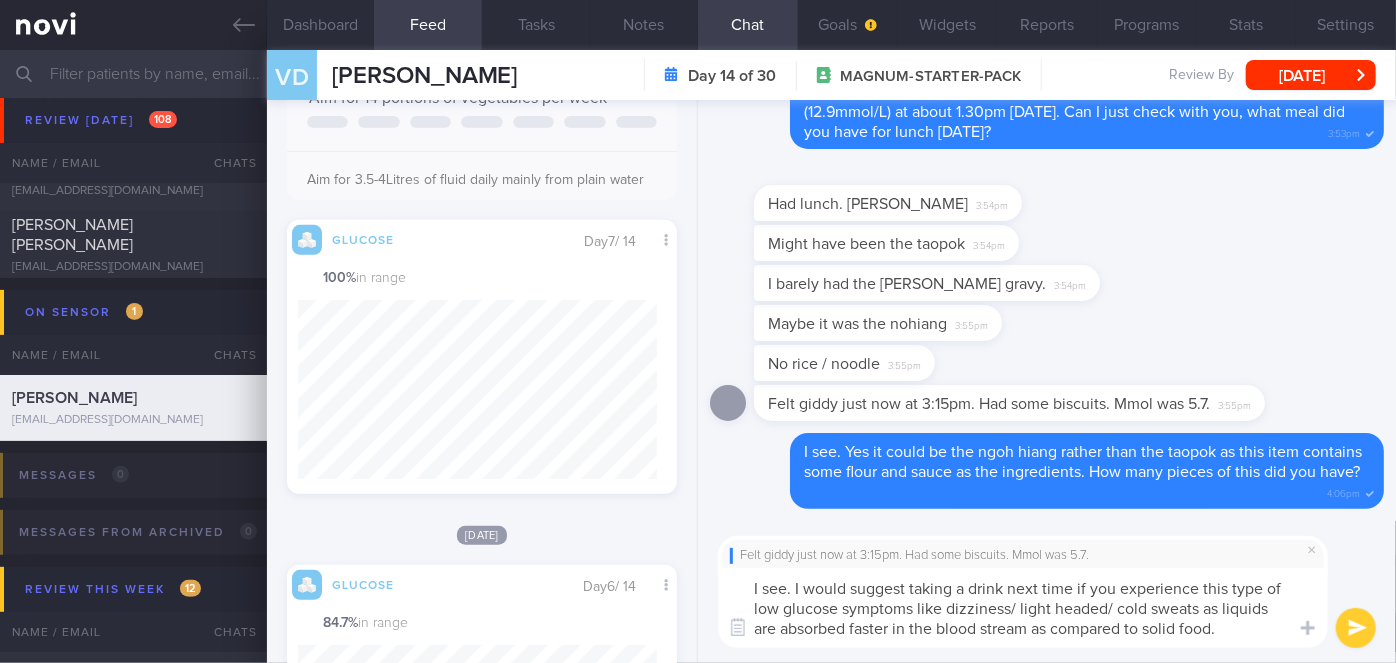 click on "I see. I would suggest taking a drink next time if you experience this type of low glucose symptoms like dizziness/ light headed/ cold sweats as liquids are absorbed faster in the blood stream as compared to solid food." at bounding box center [1023, 608] 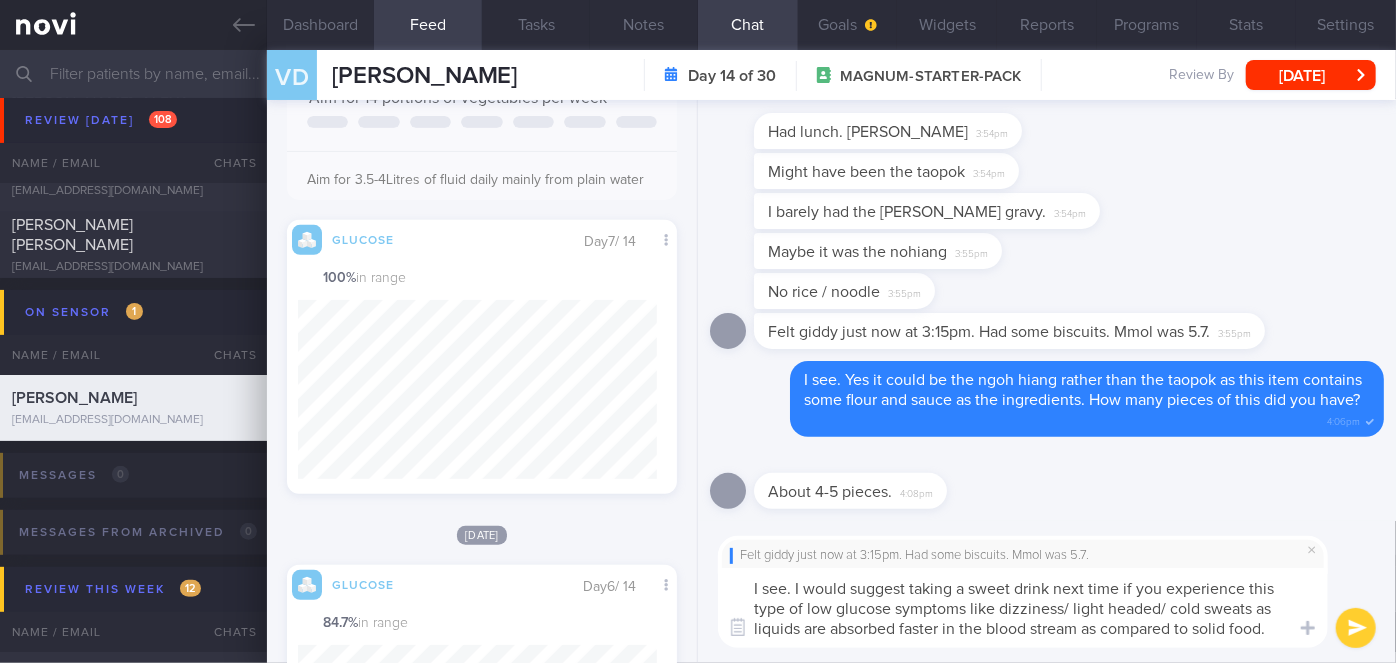 type on "I see. I would suggest taking a sweet drink next time if you experience this type of low glucose symptoms like dizziness/ light headed/ cold sweats as liquids are absorbed faster in the blood stream as compared to solid food." 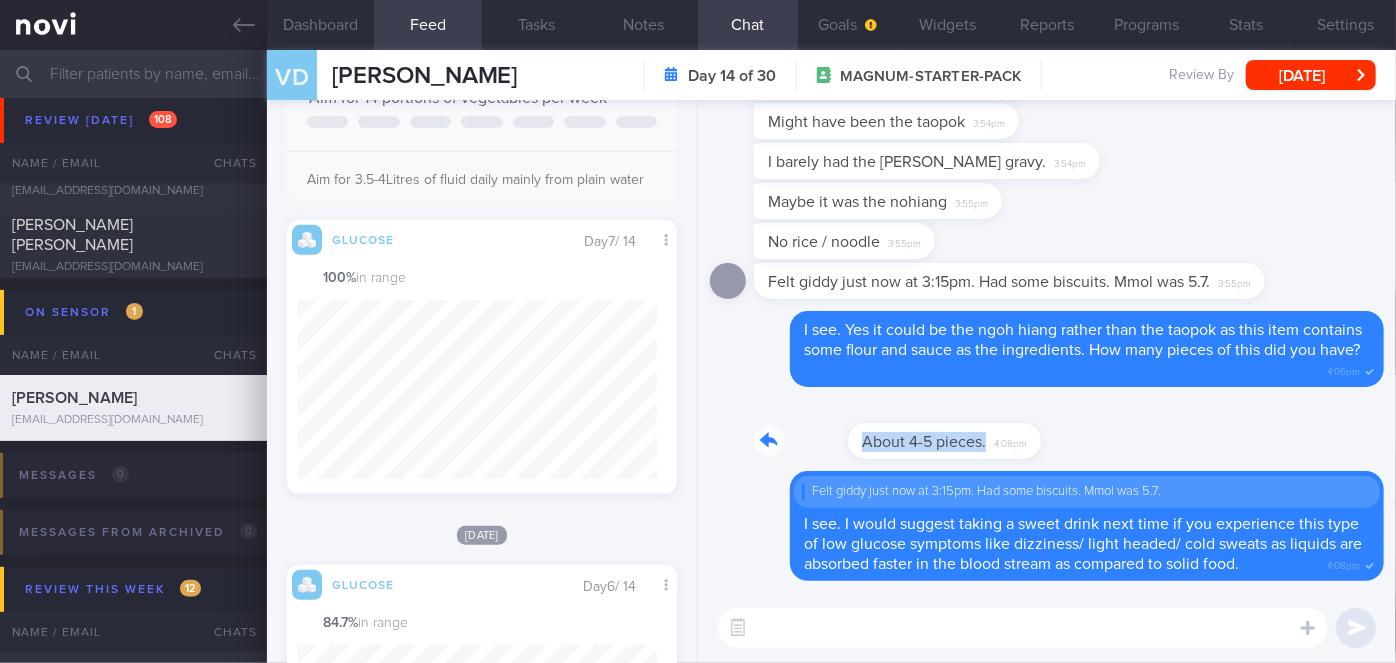 drag, startPoint x: 895, startPoint y: 438, endPoint x: 1133, endPoint y: 432, distance: 238.07562 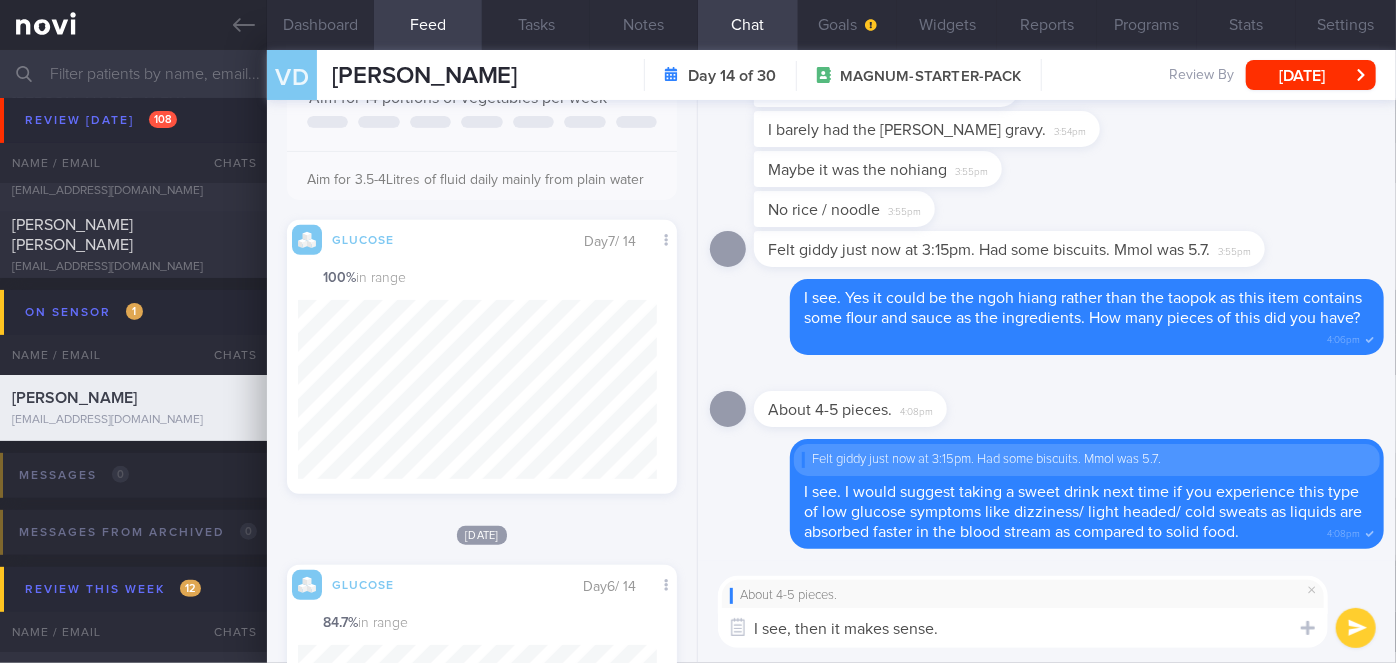 click on "I see, then it makes sense." at bounding box center (1023, 628) 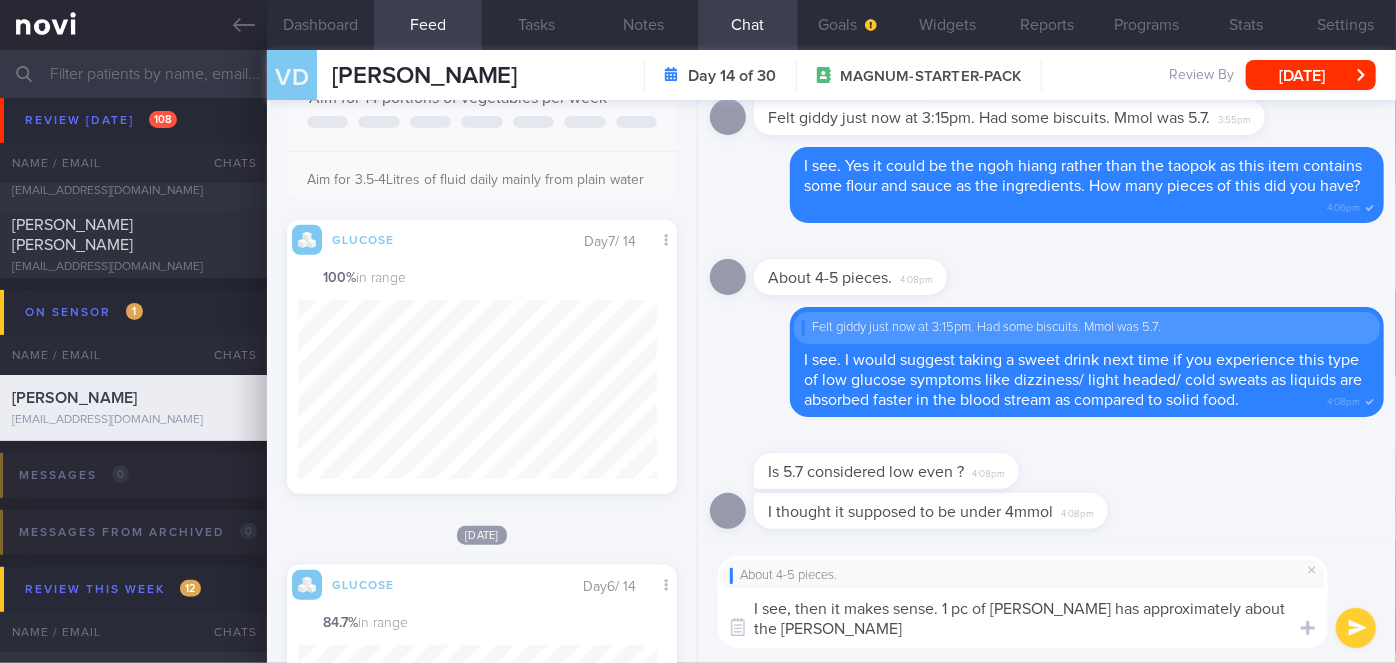 scroll, scrollTop: 0, scrollLeft: 0, axis: both 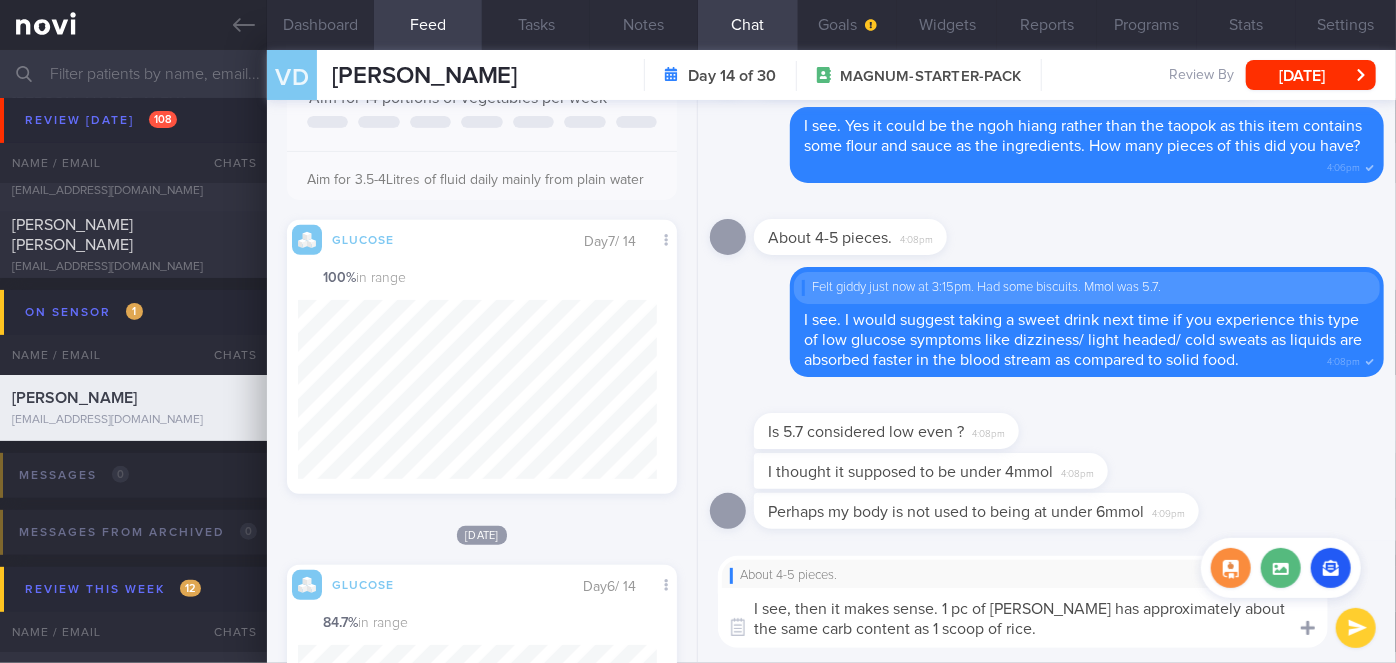 type on "I see, then it makes sense. 1 pc of [PERSON_NAME] has approximately about the same carb content as 1 scoop of rice." 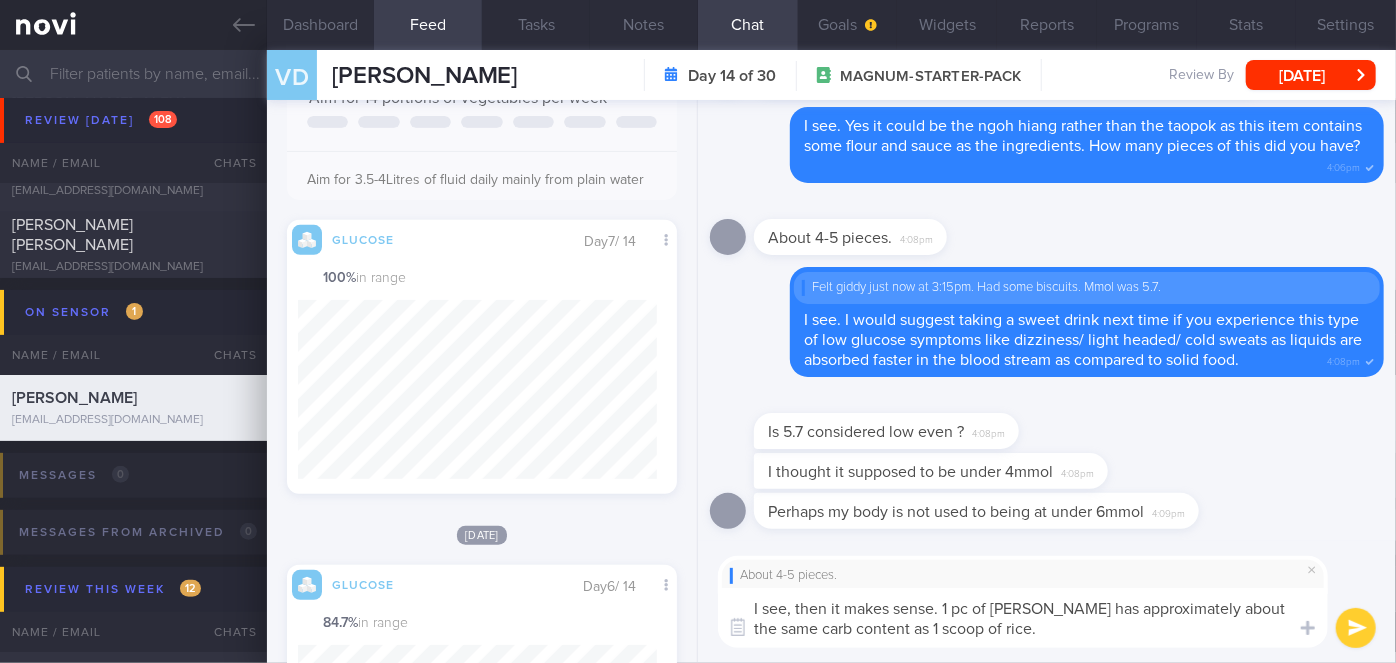 drag, startPoint x: 1352, startPoint y: 632, endPoint x: 1292, endPoint y: 577, distance: 81.394104 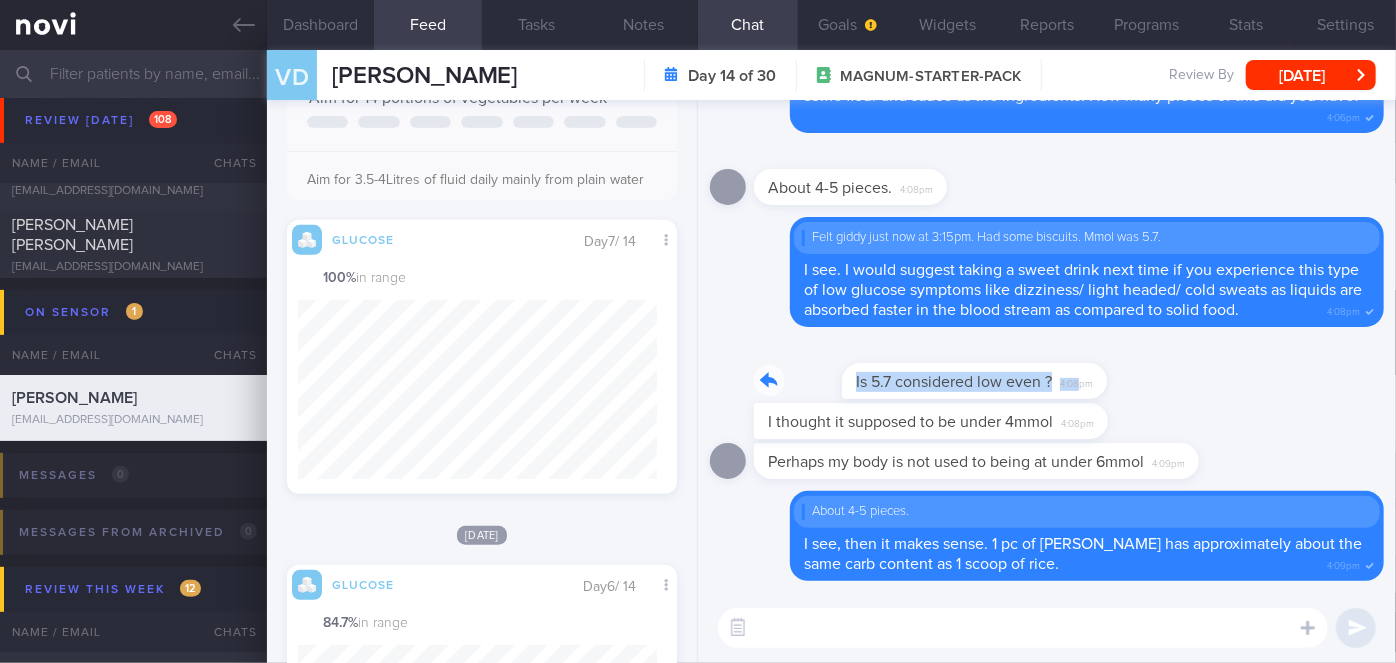 drag, startPoint x: 1106, startPoint y: 364, endPoint x: 1214, endPoint y: 356, distance: 108.29589 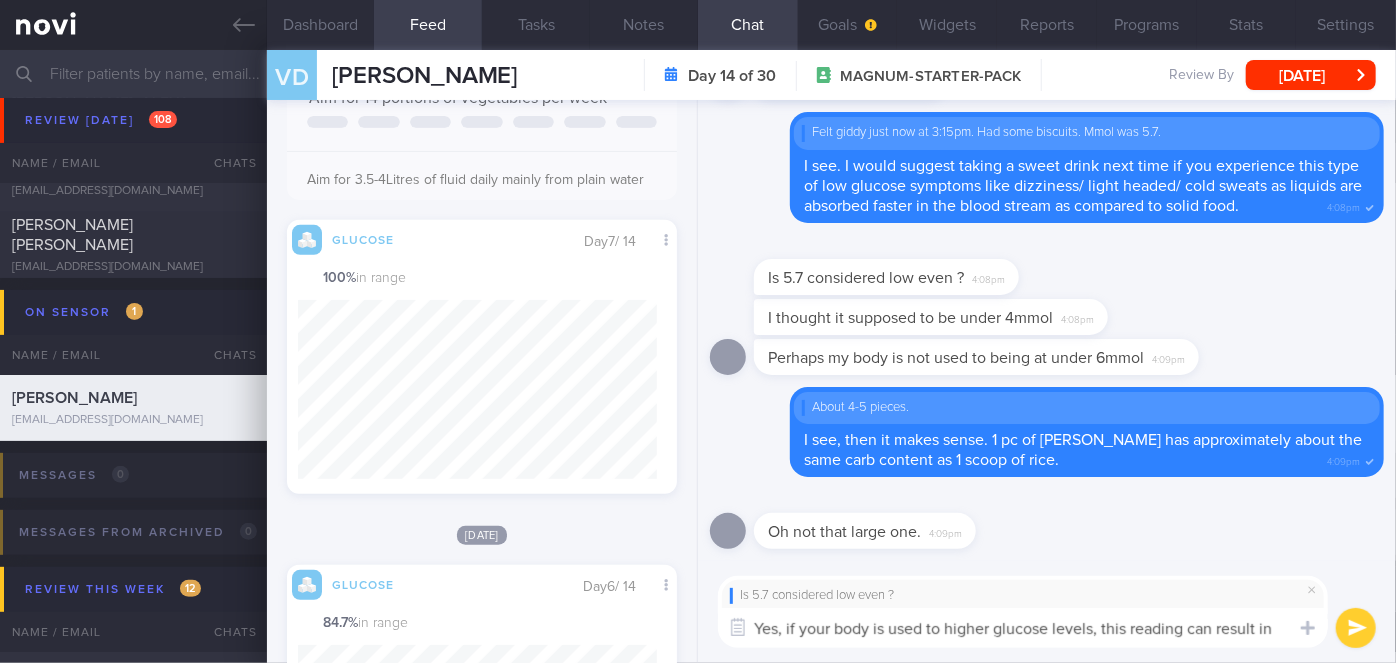 scroll, scrollTop: 0, scrollLeft: 0, axis: both 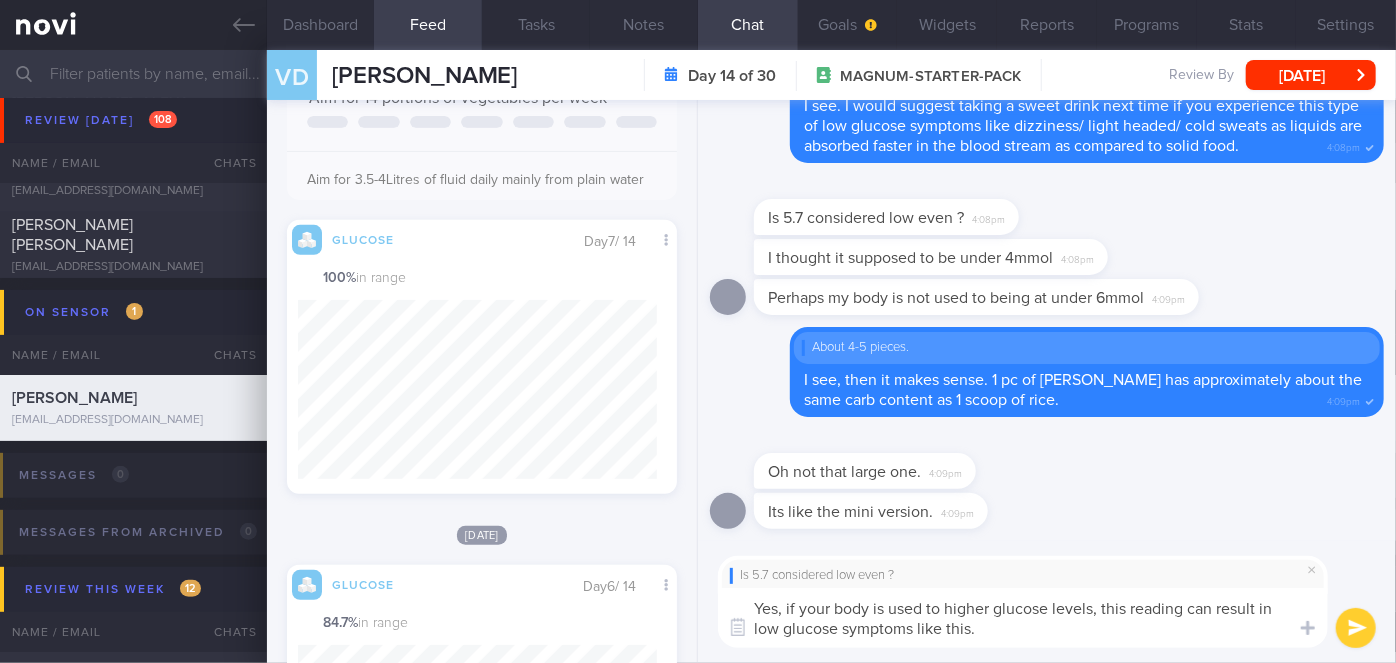 type on "Yes, if your body is used to higher glucose levels, this reading can result in low glucose symptoms like this." 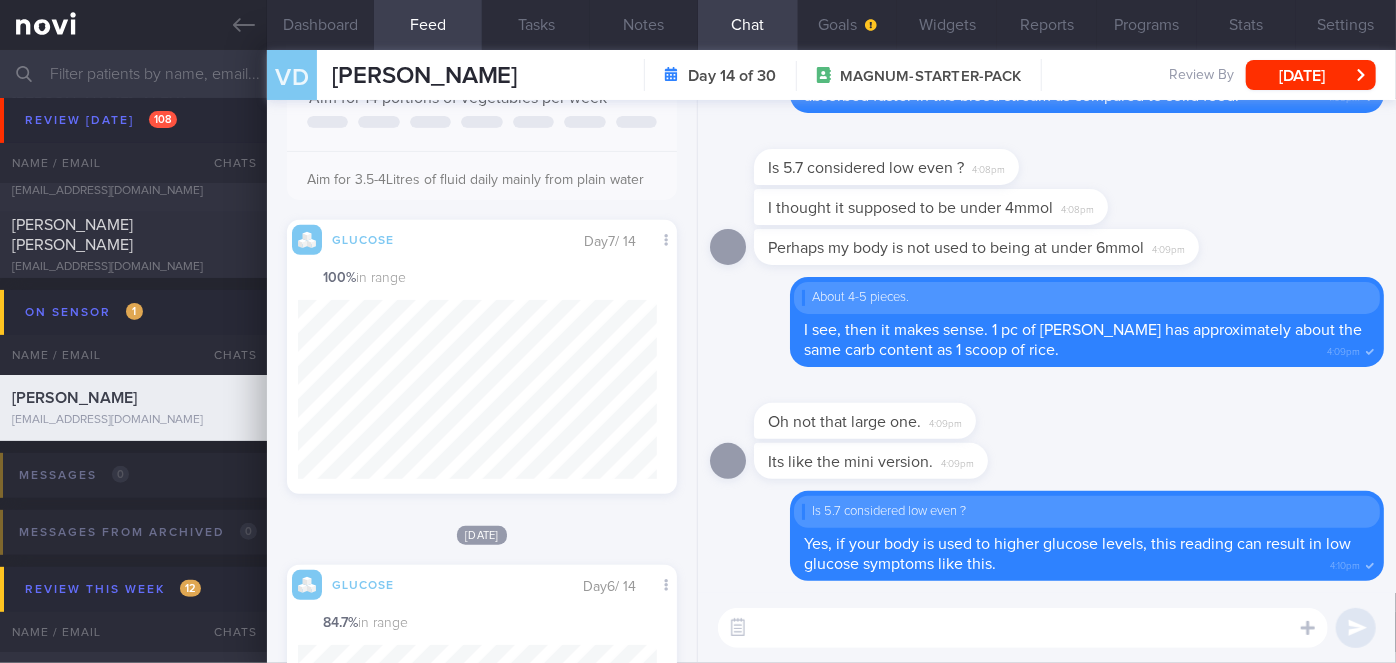 drag, startPoint x: 975, startPoint y: 452, endPoint x: 1156, endPoint y: 443, distance: 181.22362 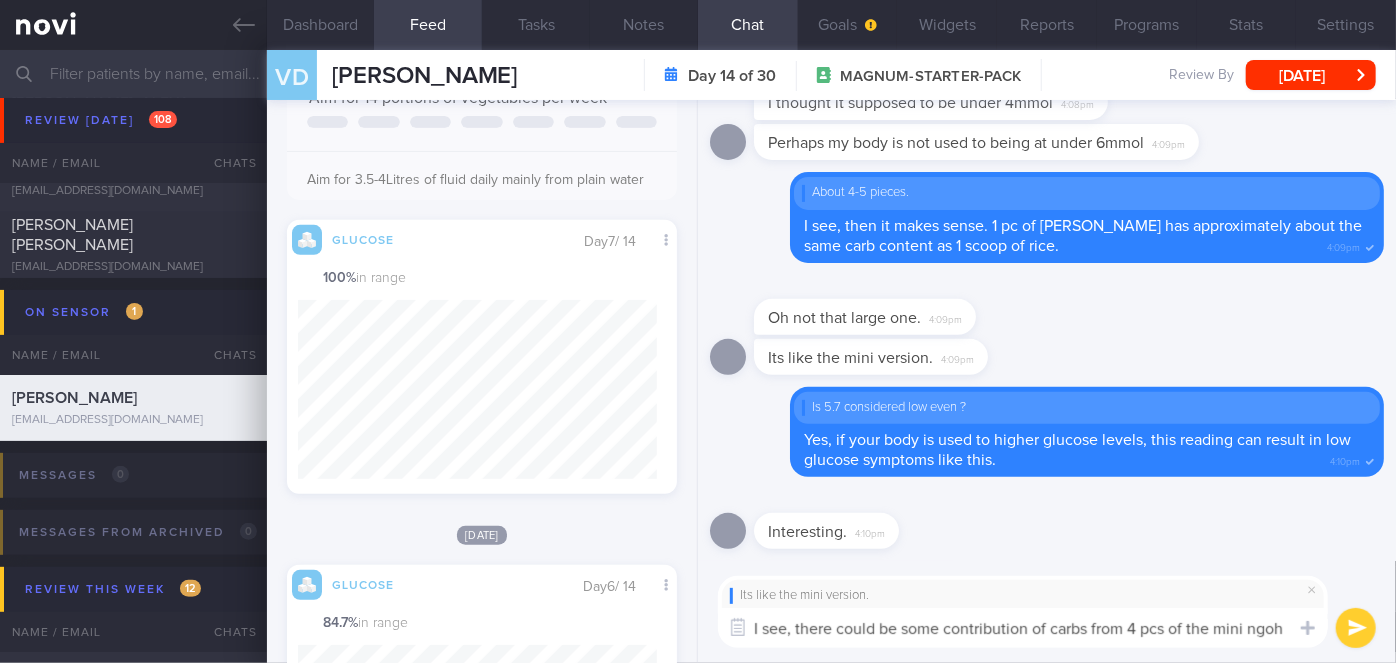 scroll, scrollTop: 0, scrollLeft: 0, axis: both 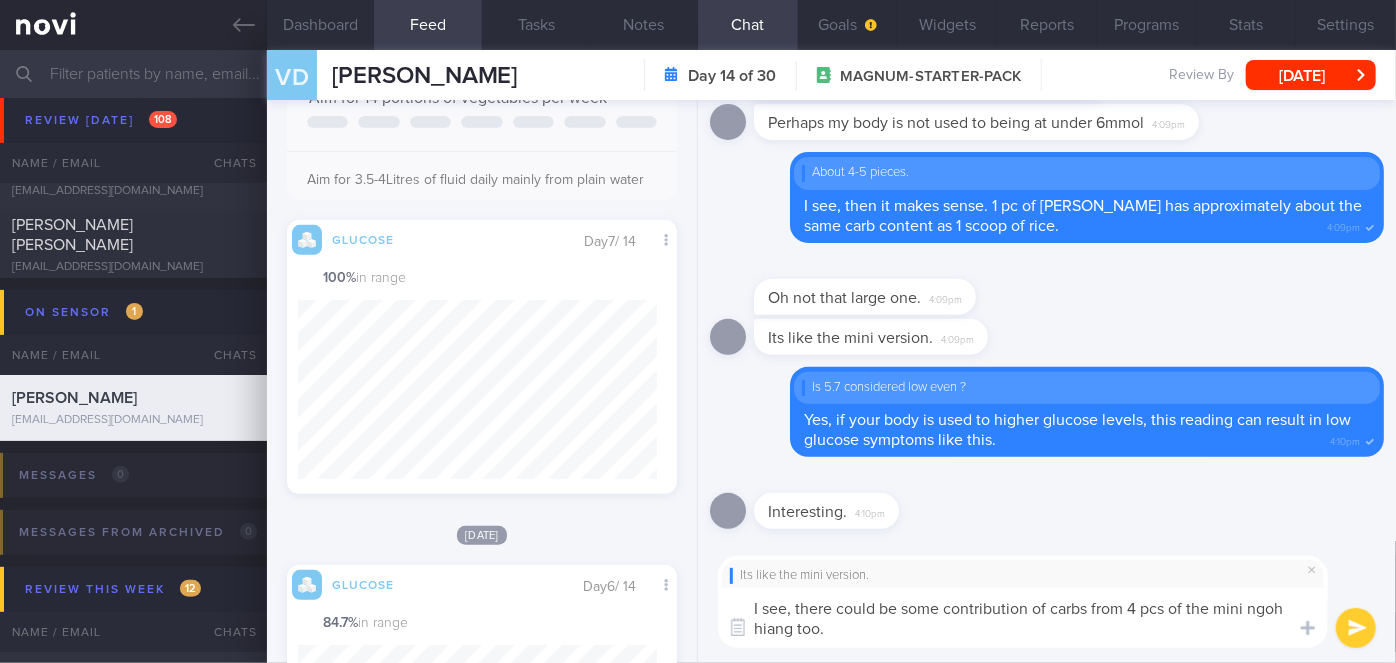 click on "I see, there could be some contribution of carbs from 4 pcs of the mini ngoh hiang too." at bounding box center [1023, 618] 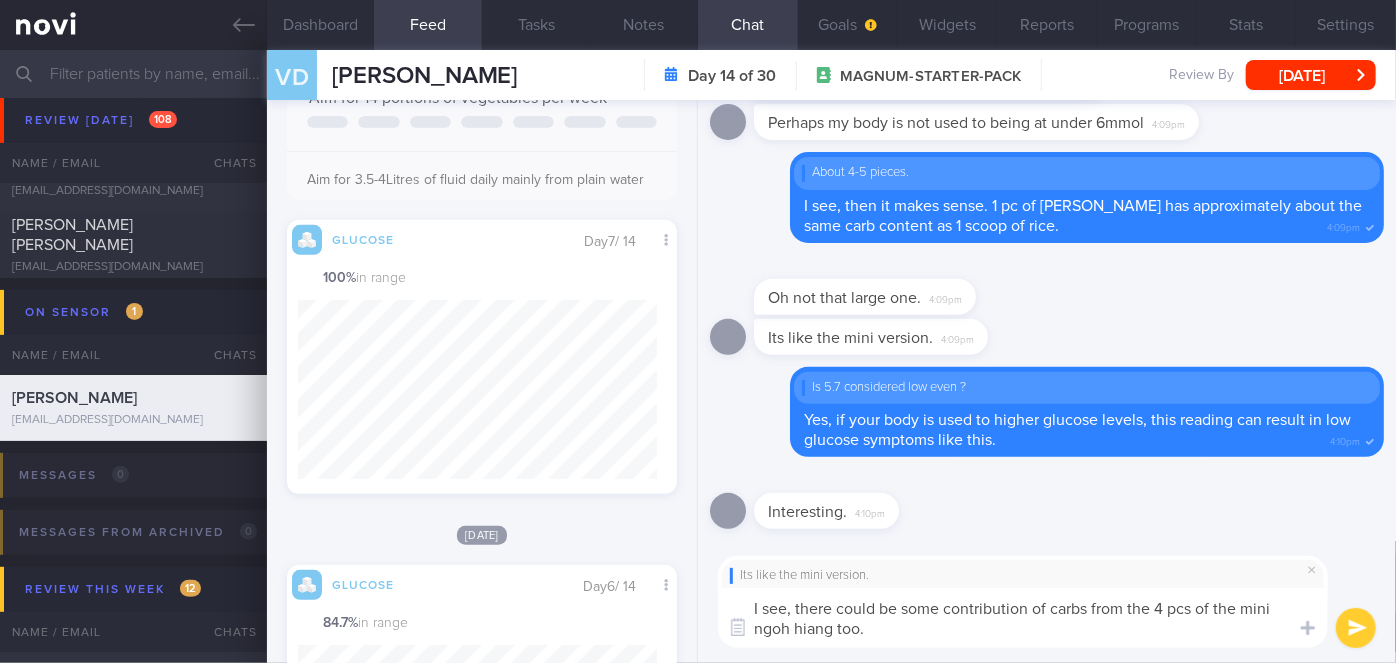 click on "I see, there could be some contribution of carbs from the 4 pcs of the mini ngoh hiang too." at bounding box center [1023, 618] 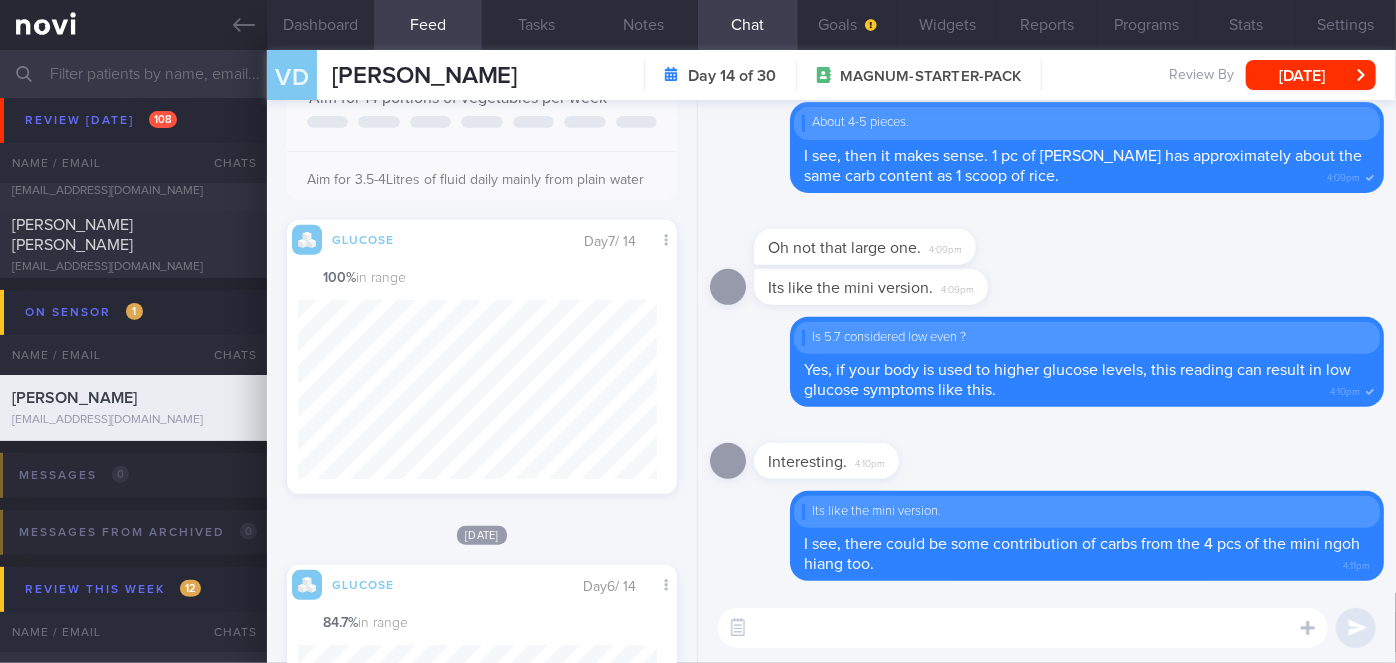 click at bounding box center [1023, 628] 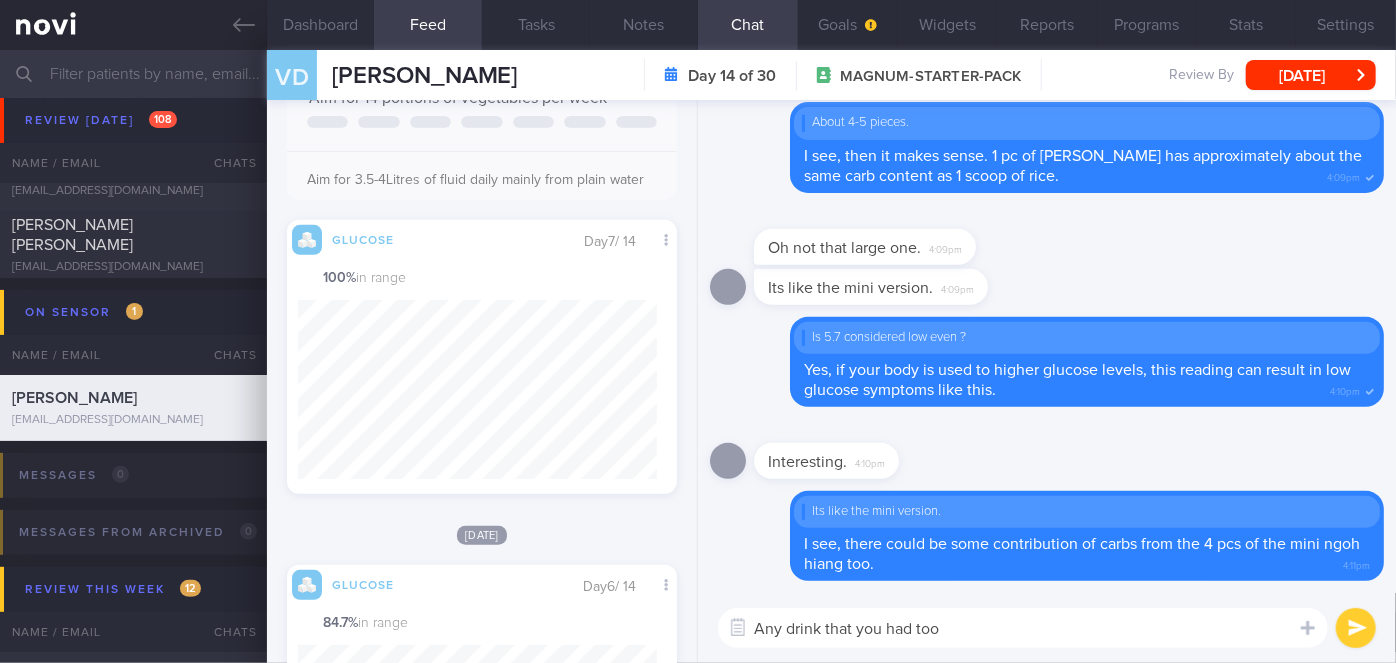 type on "Any drink that you had too?" 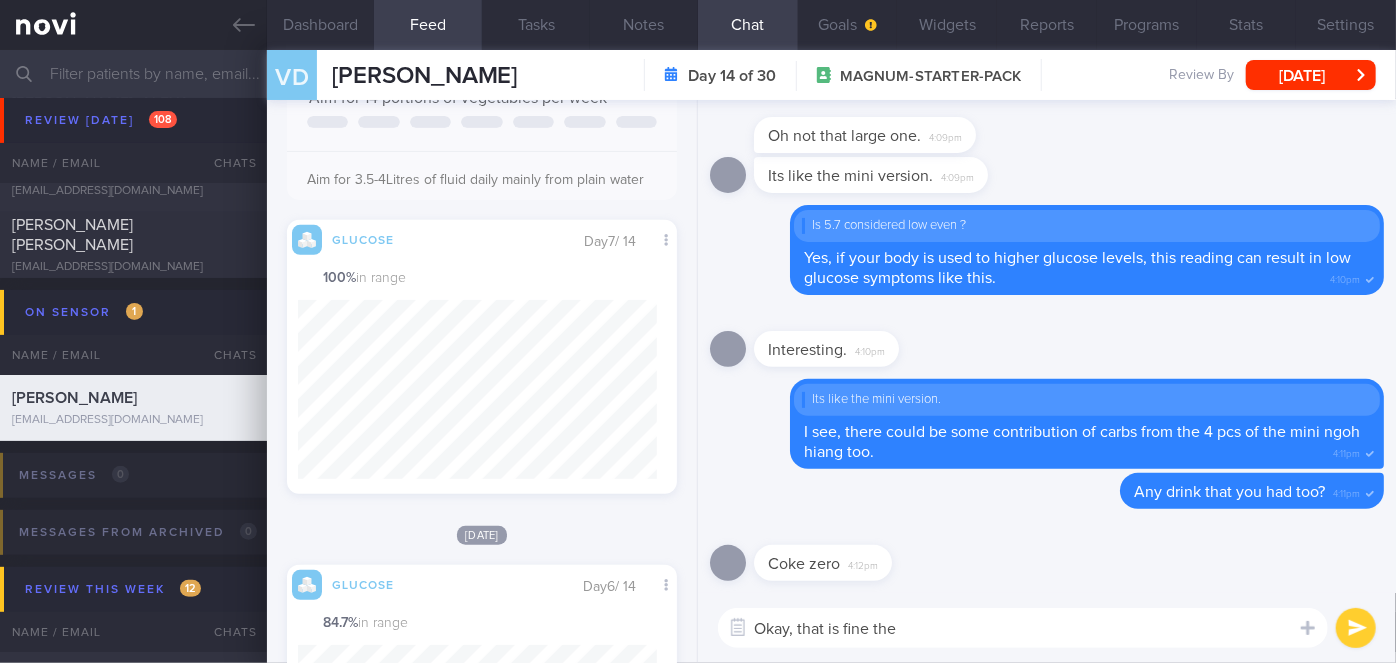 type on "Okay, that is fine then" 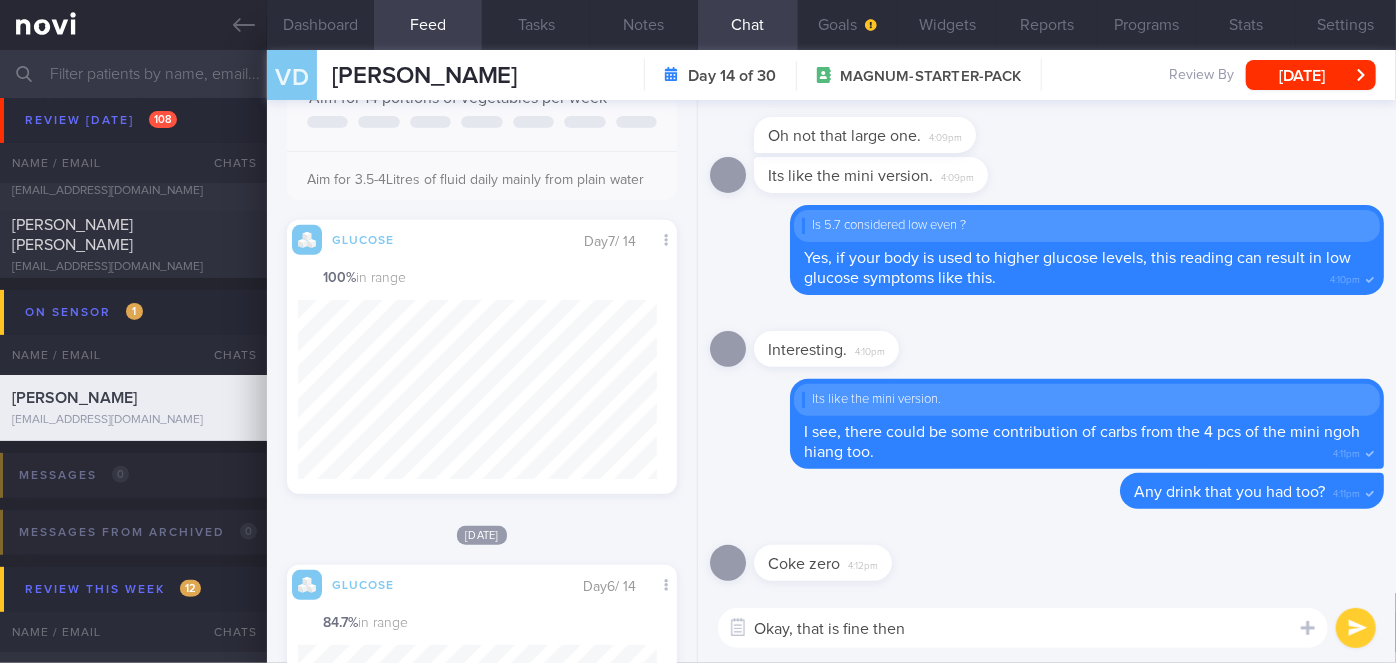 type 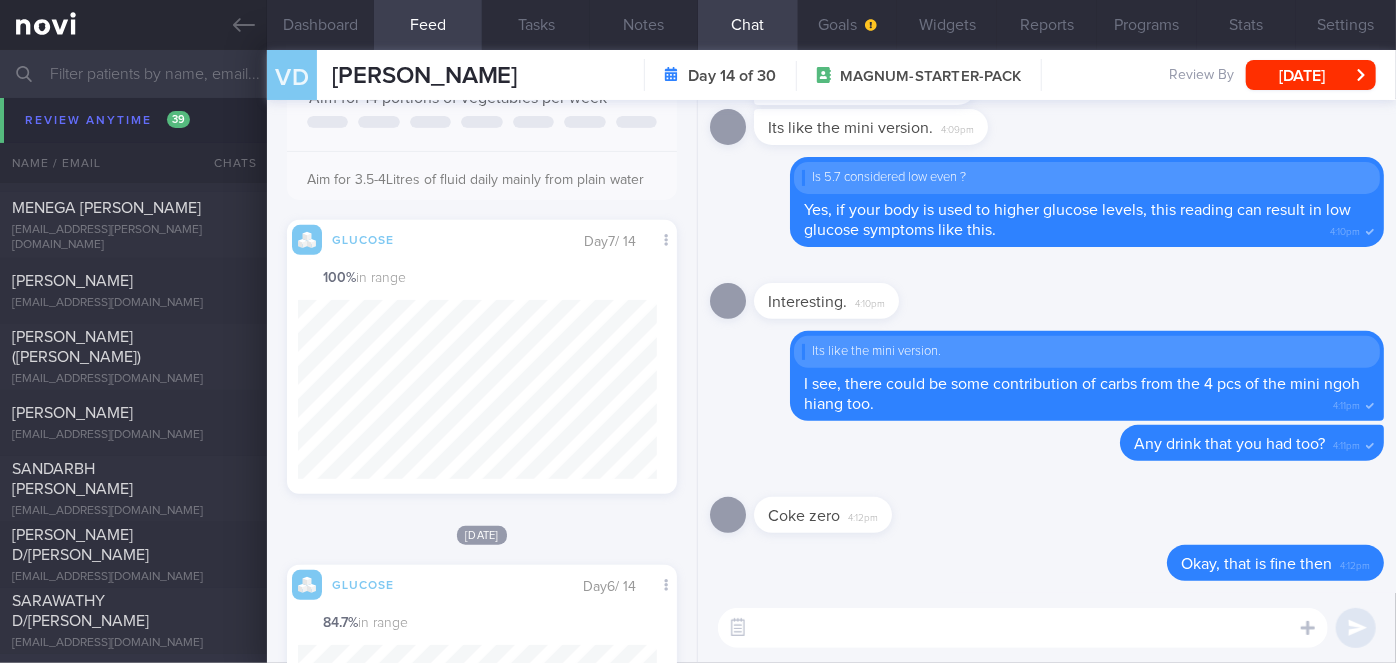 scroll, scrollTop: 14034, scrollLeft: 0, axis: vertical 